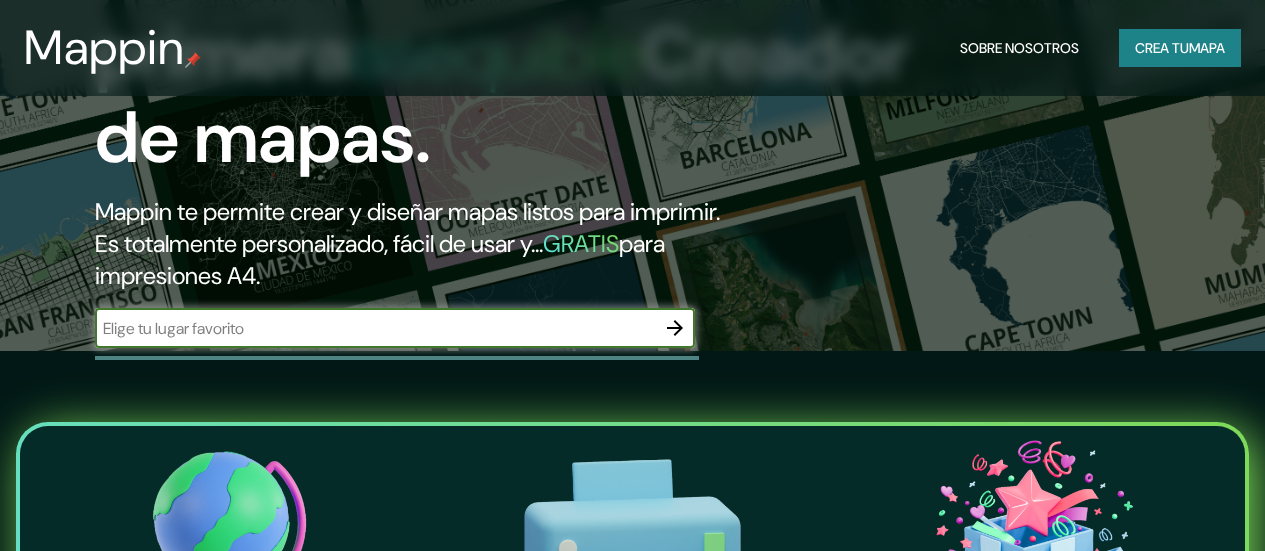 scroll, scrollTop: 200, scrollLeft: 0, axis: vertical 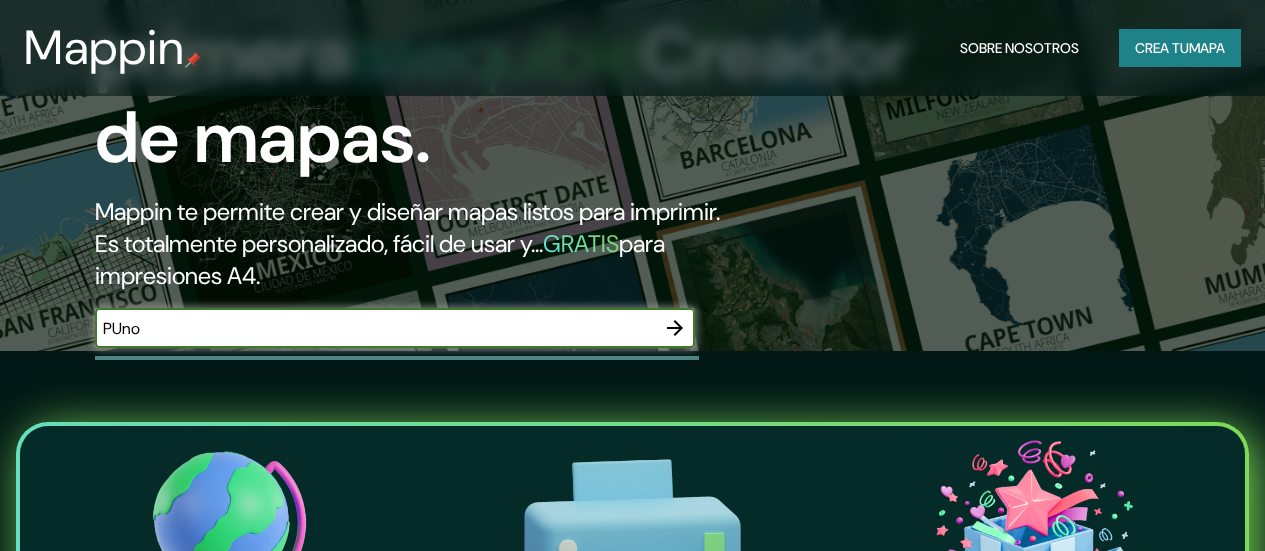 type on "PUno" 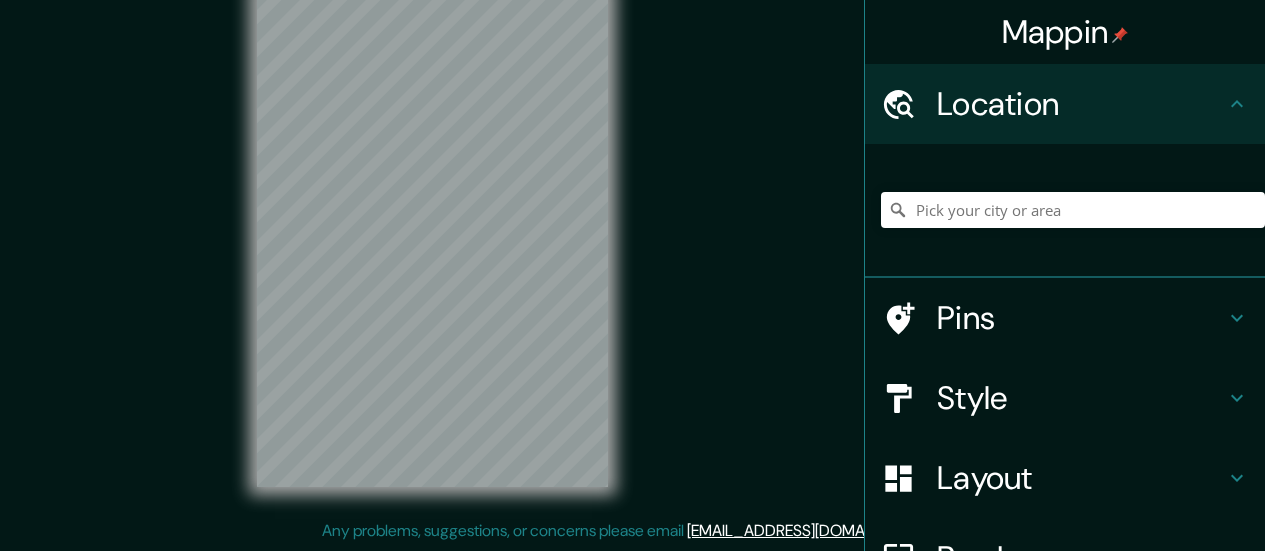scroll, scrollTop: 0, scrollLeft: 0, axis: both 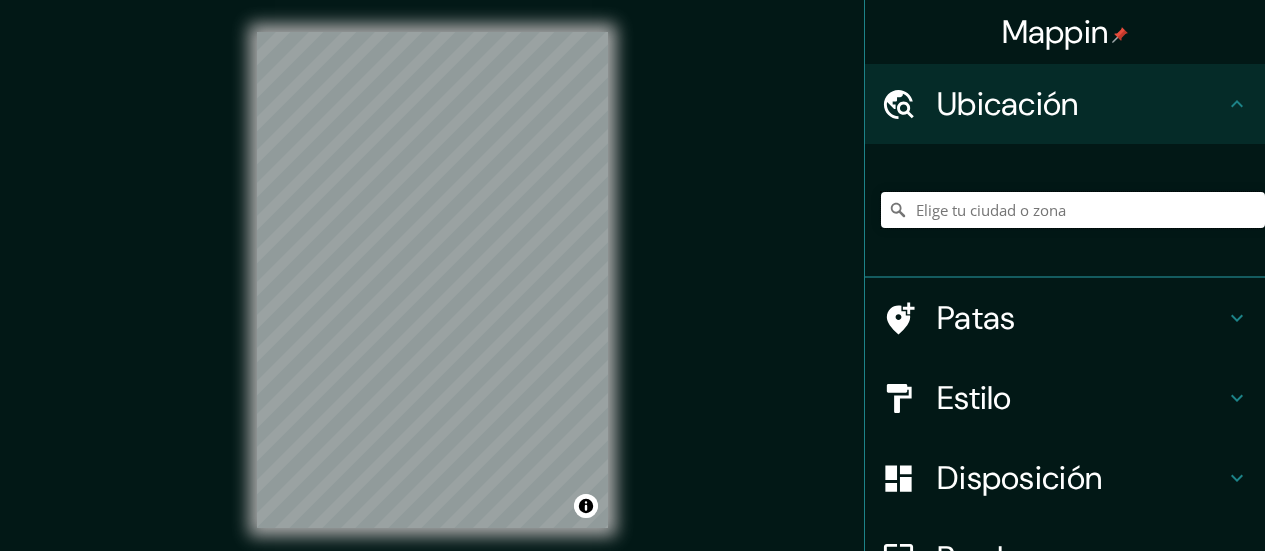 click at bounding box center (1073, 210) 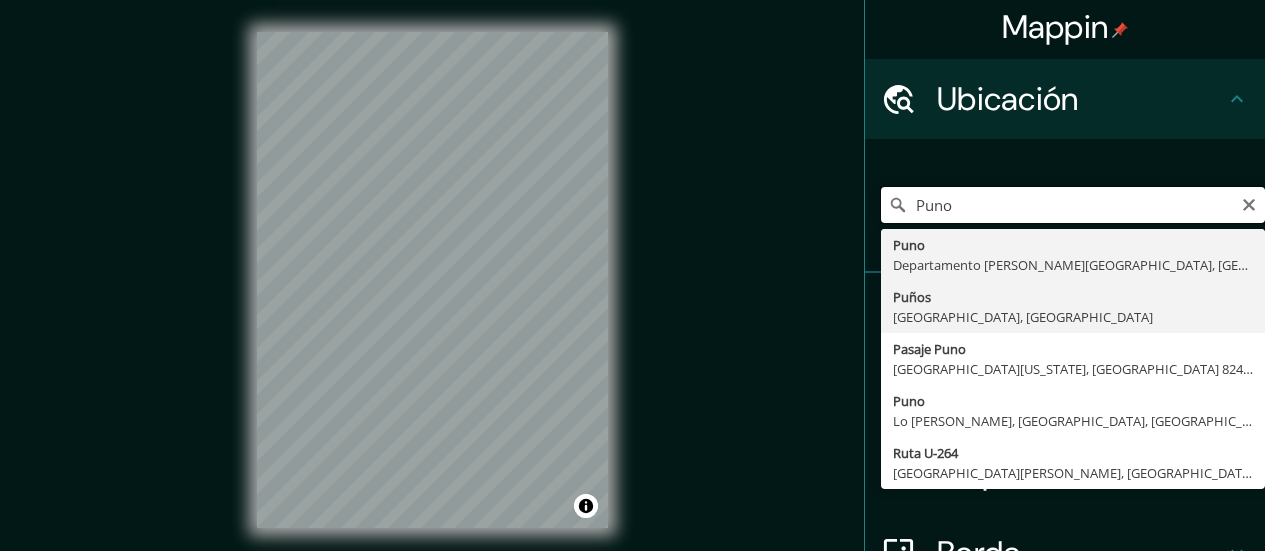 scroll, scrollTop: 0, scrollLeft: 0, axis: both 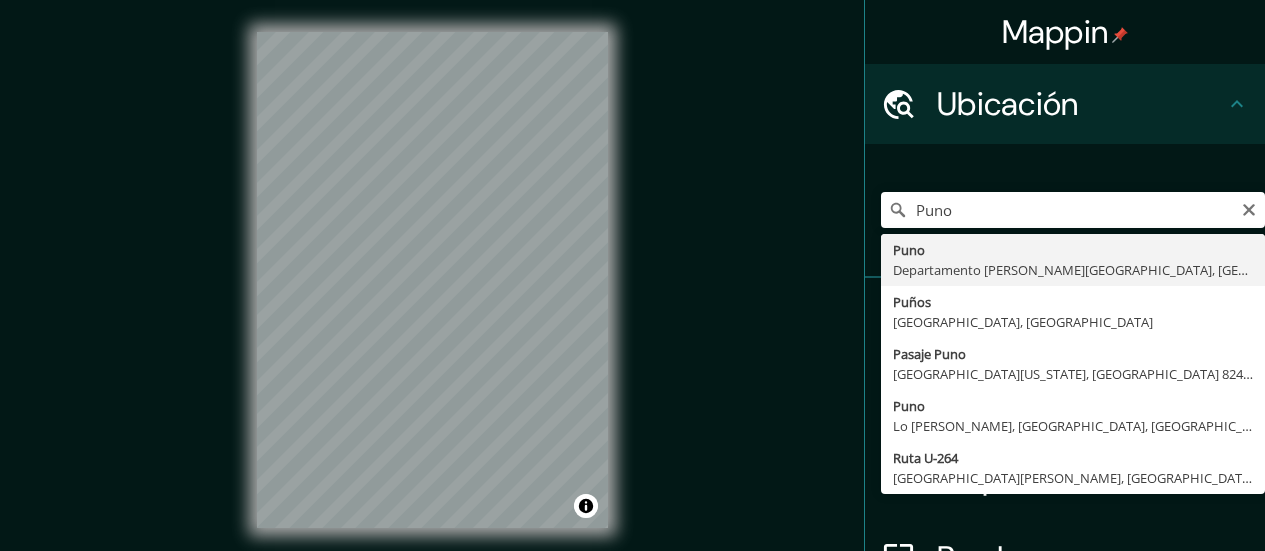 type on "Puno, [GEOGRAPHIC_DATA][PERSON_NAME], [GEOGRAPHIC_DATA]" 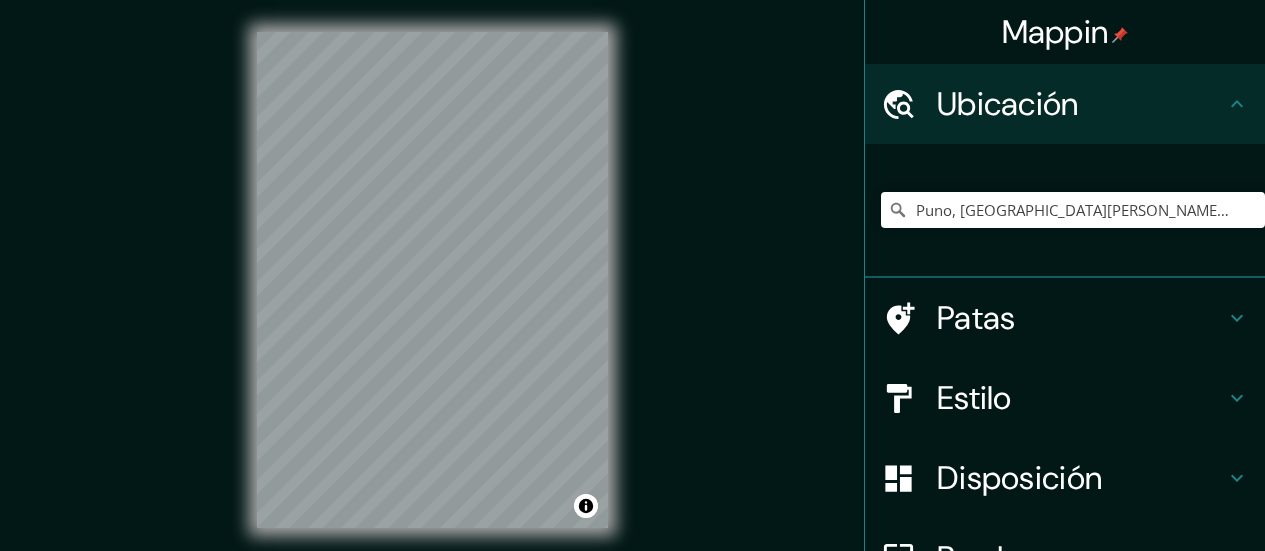 click 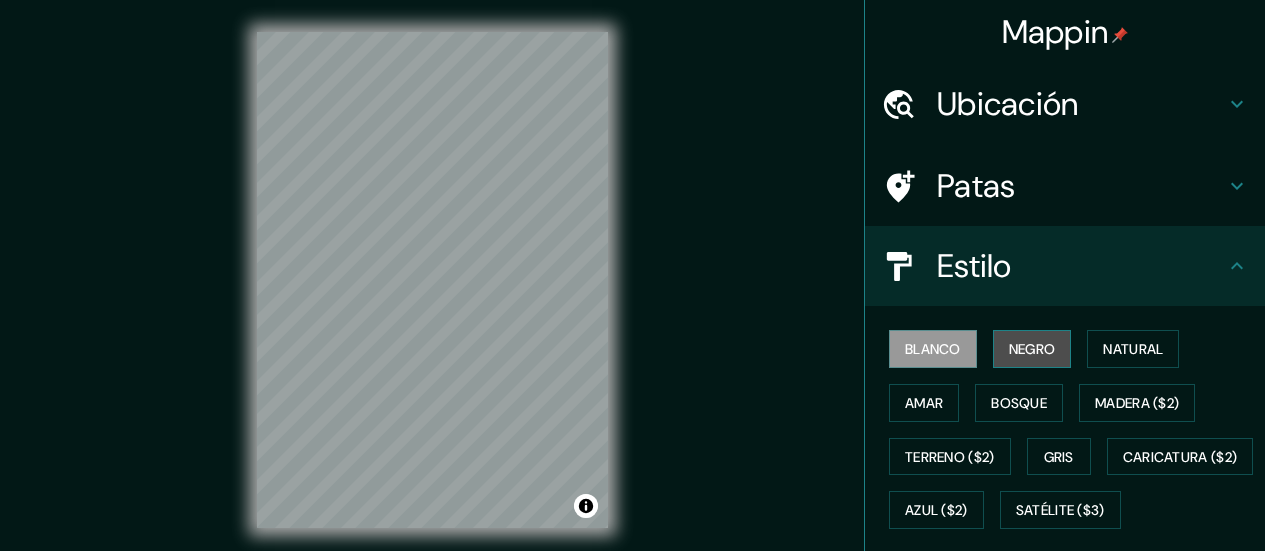 click on "Negro" at bounding box center (1032, 349) 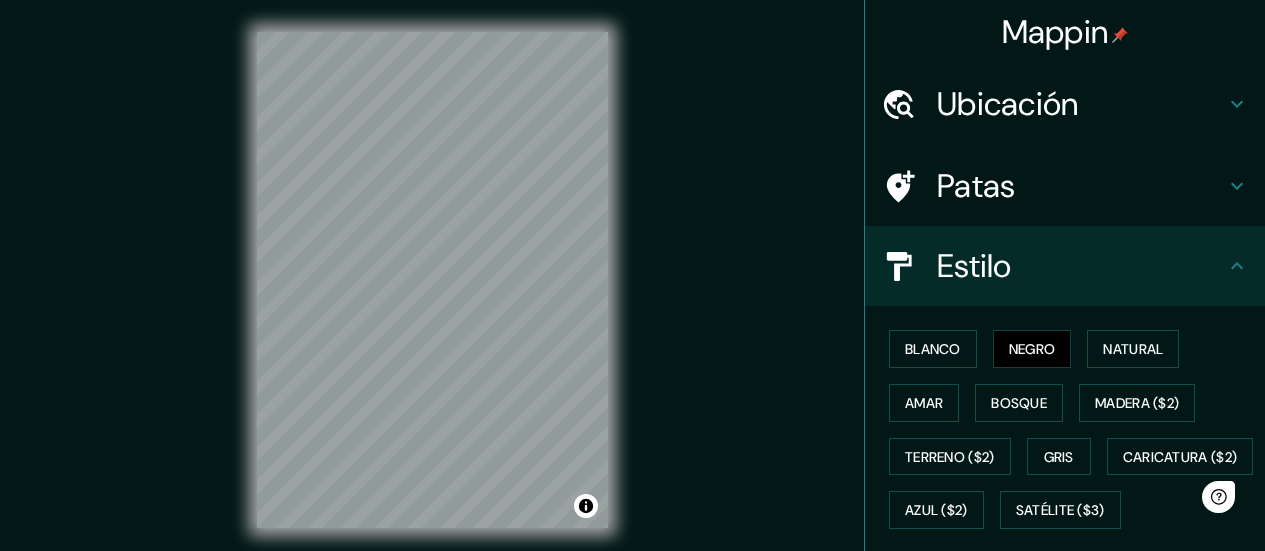 scroll, scrollTop: 0, scrollLeft: 0, axis: both 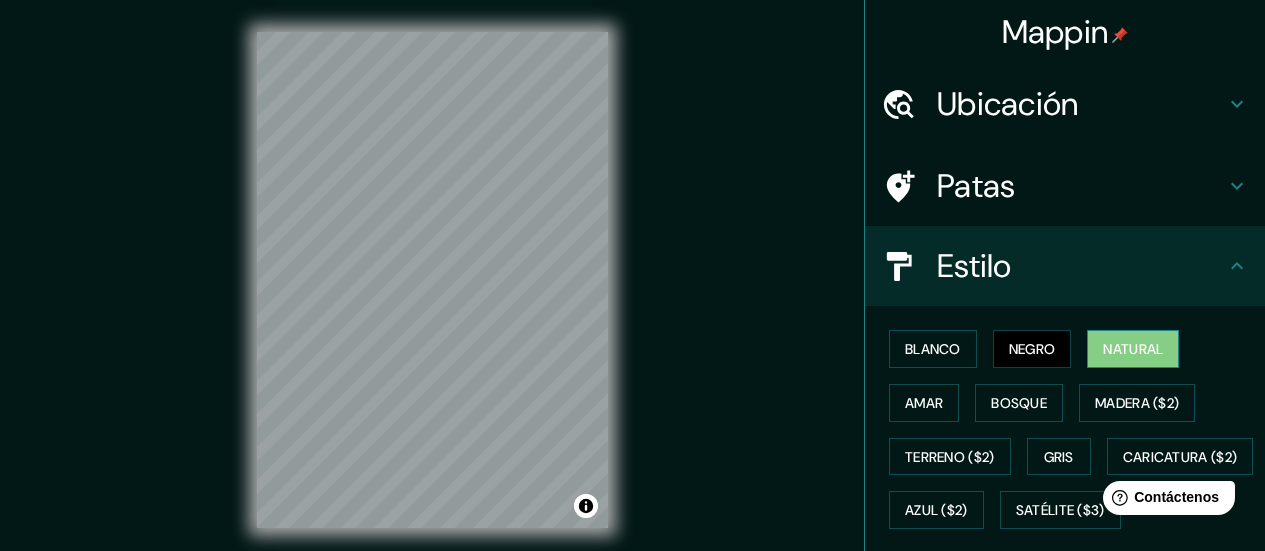 click on "Natural" at bounding box center (1133, 349) 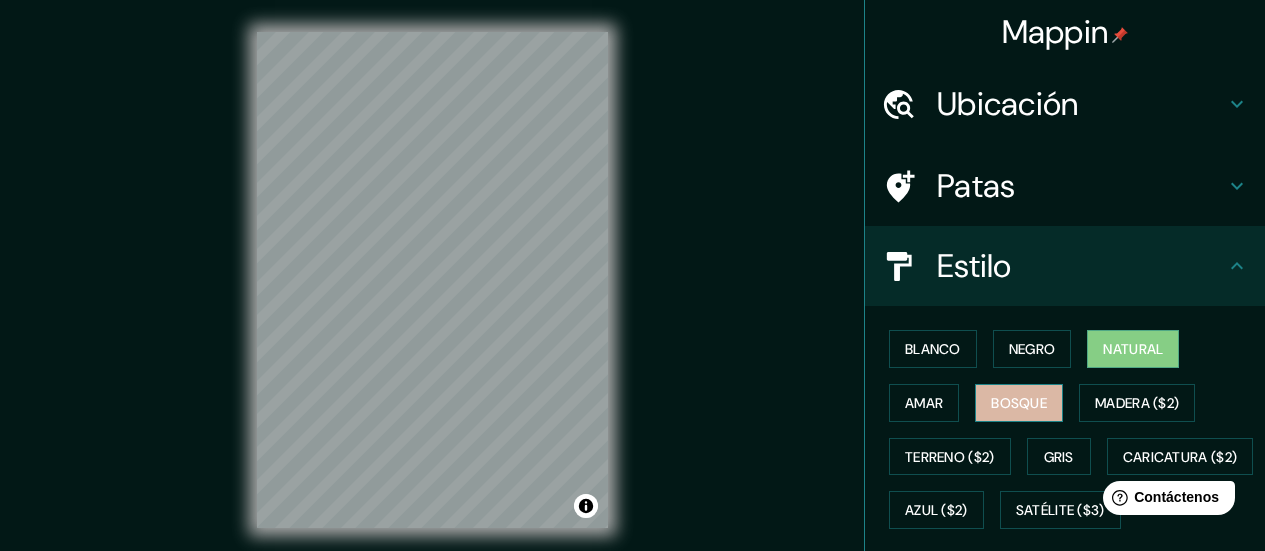 click on "Bosque" at bounding box center (1019, 403) 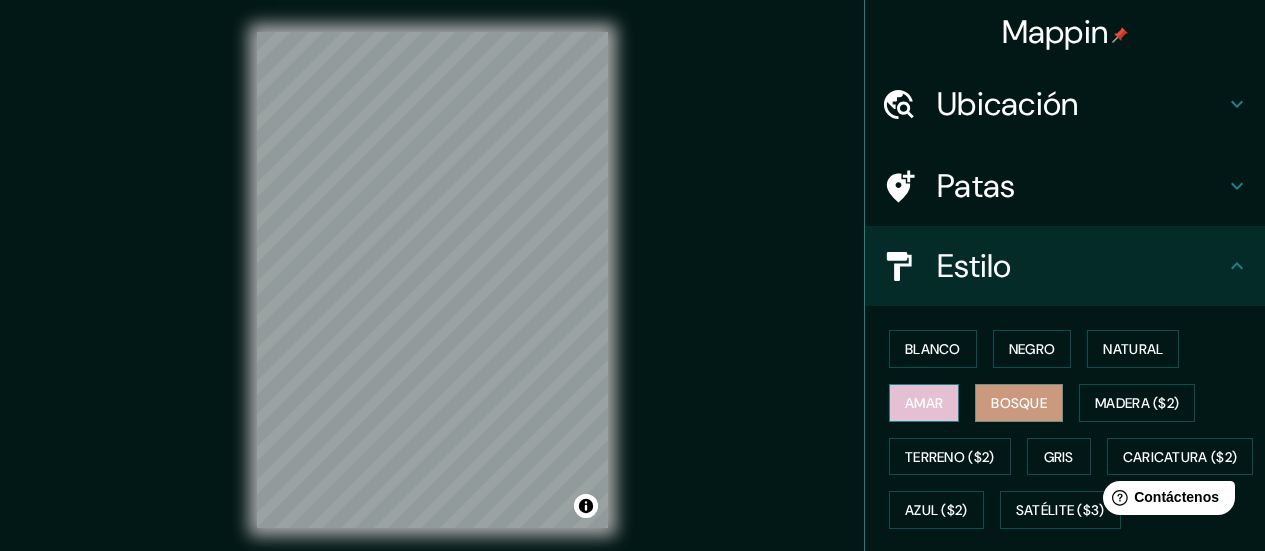 click on "Amar" at bounding box center [924, 403] 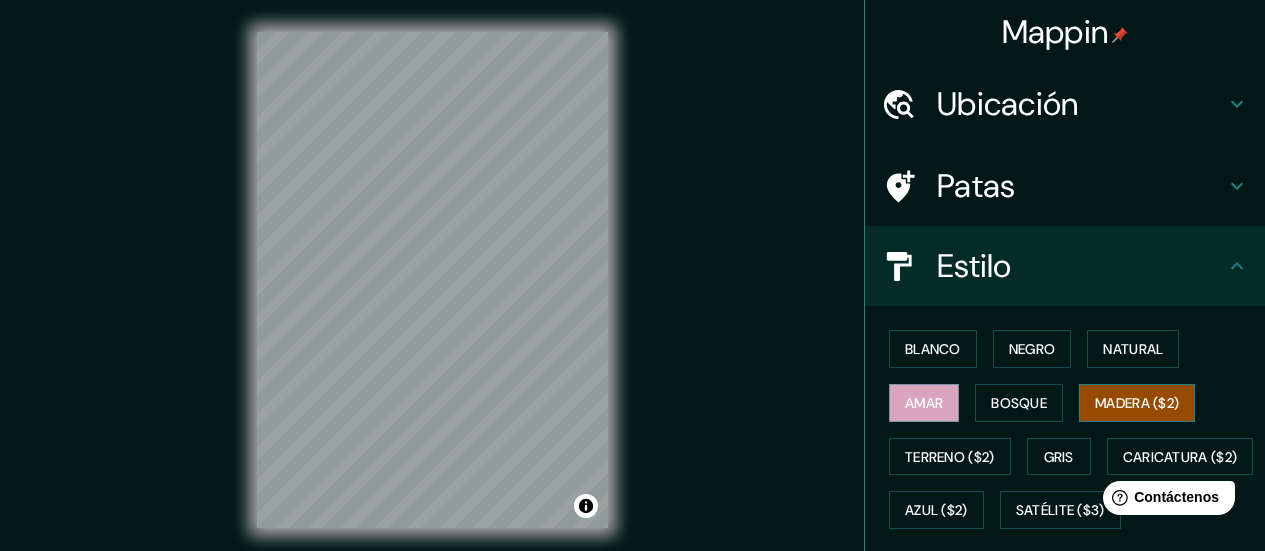 click on "Madera ($2)" at bounding box center (1137, 403) 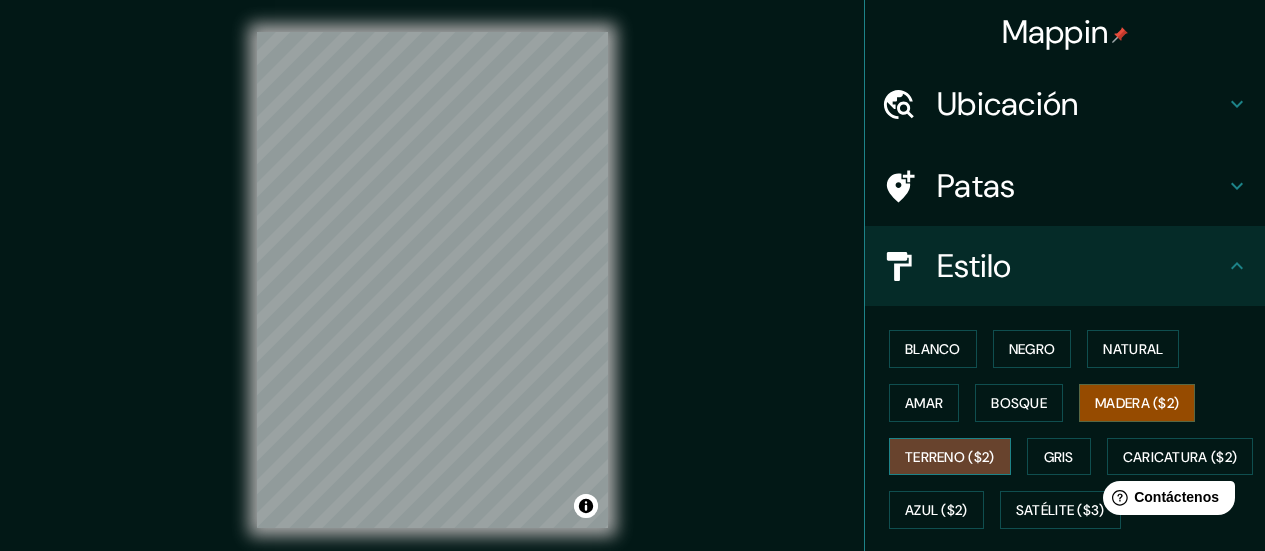 click on "Terreno ($2)" at bounding box center [950, 457] 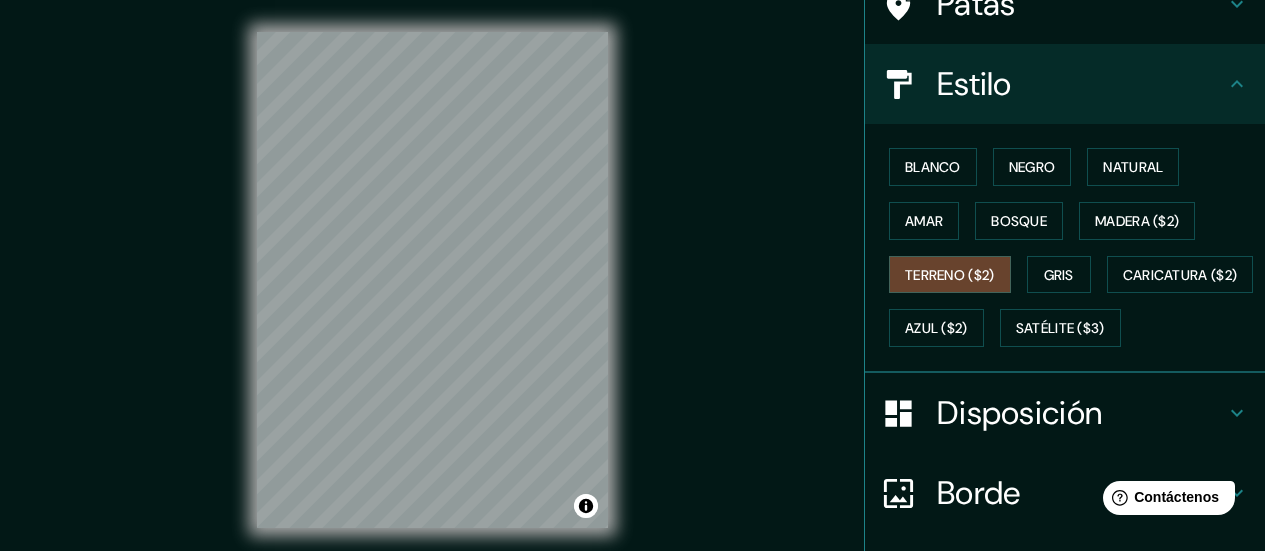 scroll, scrollTop: 200, scrollLeft: 0, axis: vertical 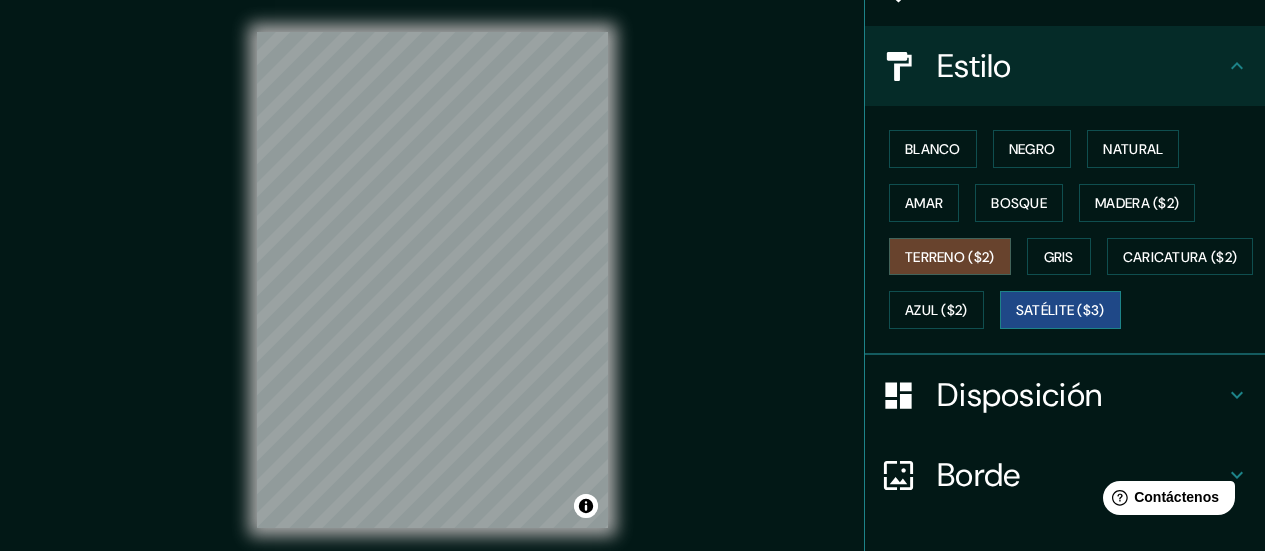click on "Satélite ($3)" at bounding box center [1060, 311] 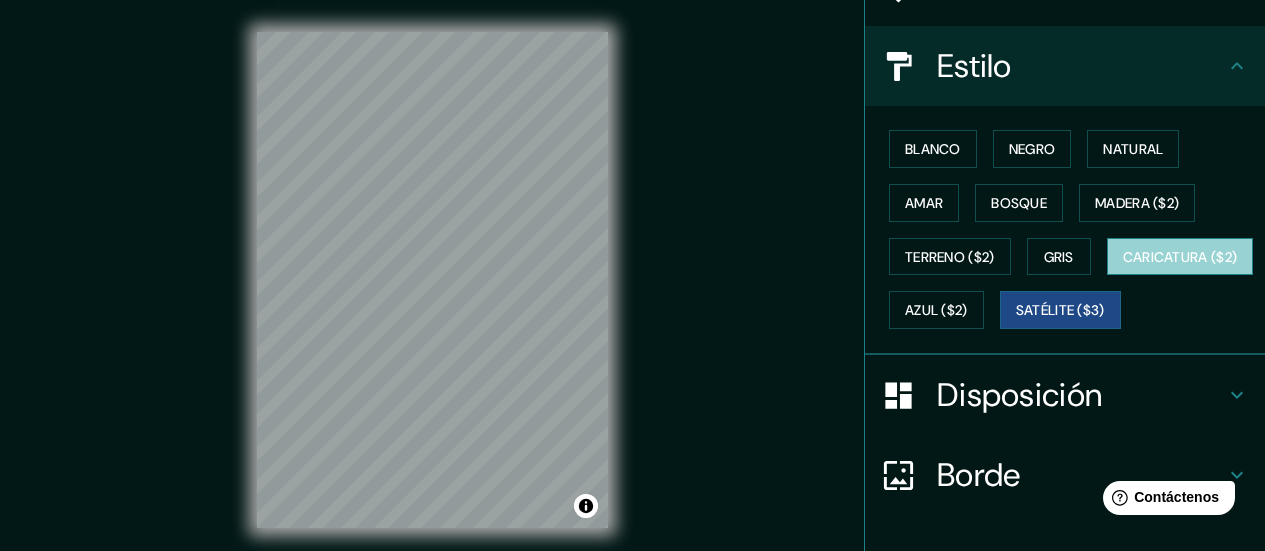 click on "Caricatura ($2)" at bounding box center (1180, 257) 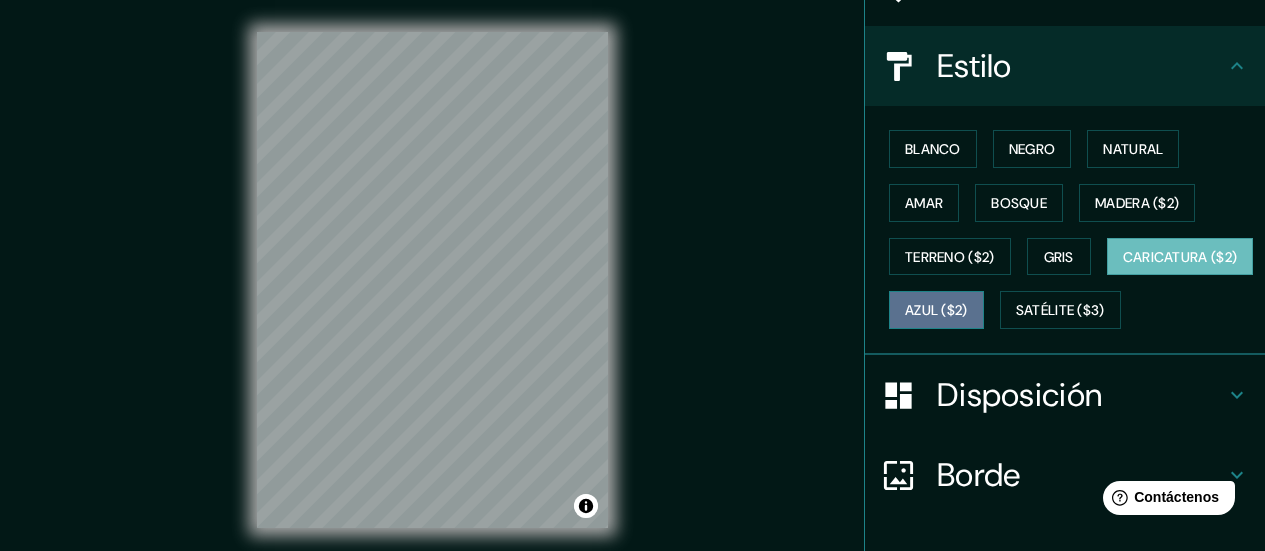 click on "Azul ($2)" at bounding box center [936, 311] 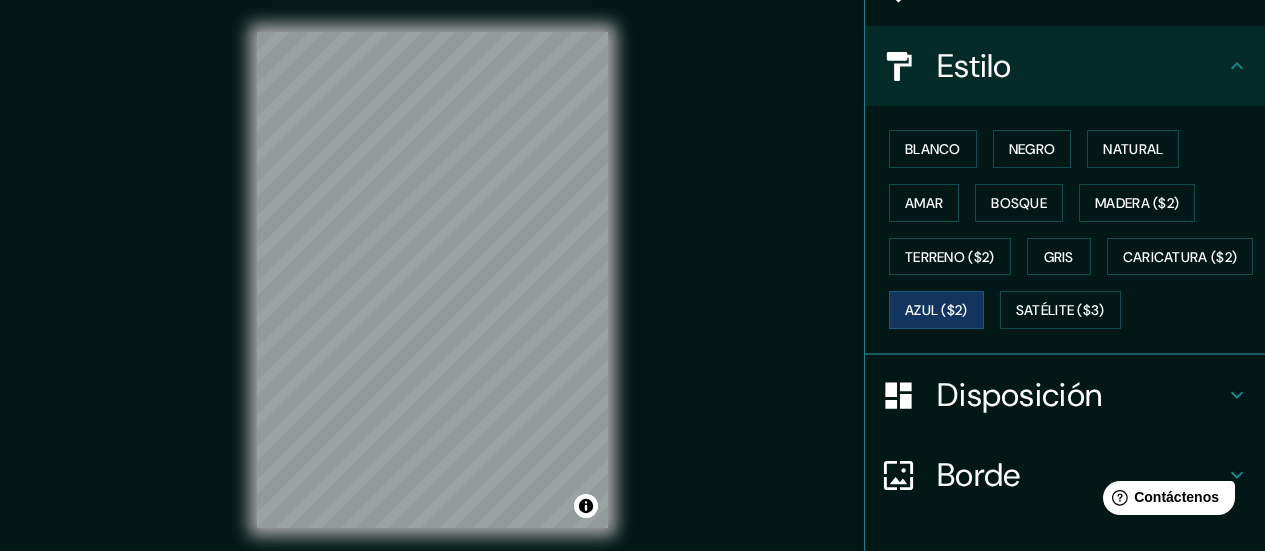 type 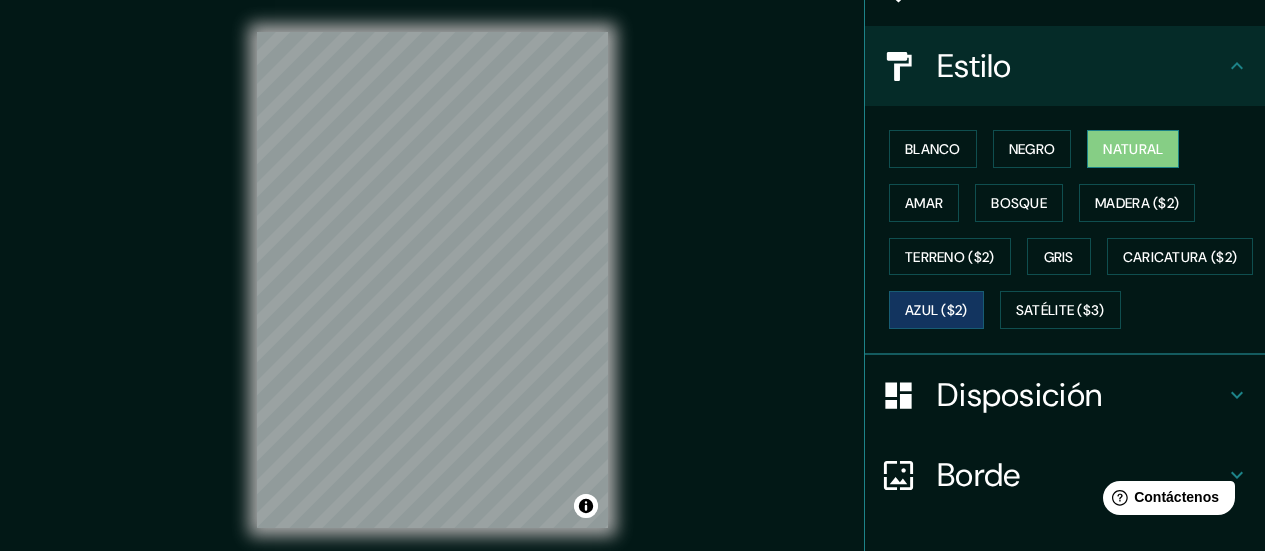 click on "Natural" at bounding box center [1133, 149] 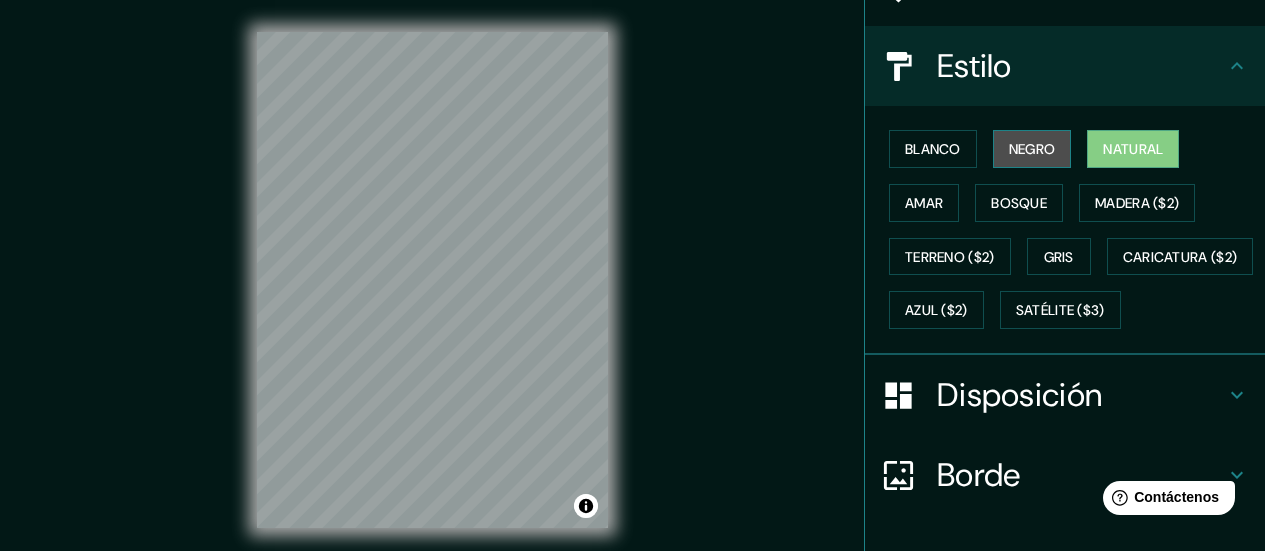 click on "Negro" at bounding box center (1032, 149) 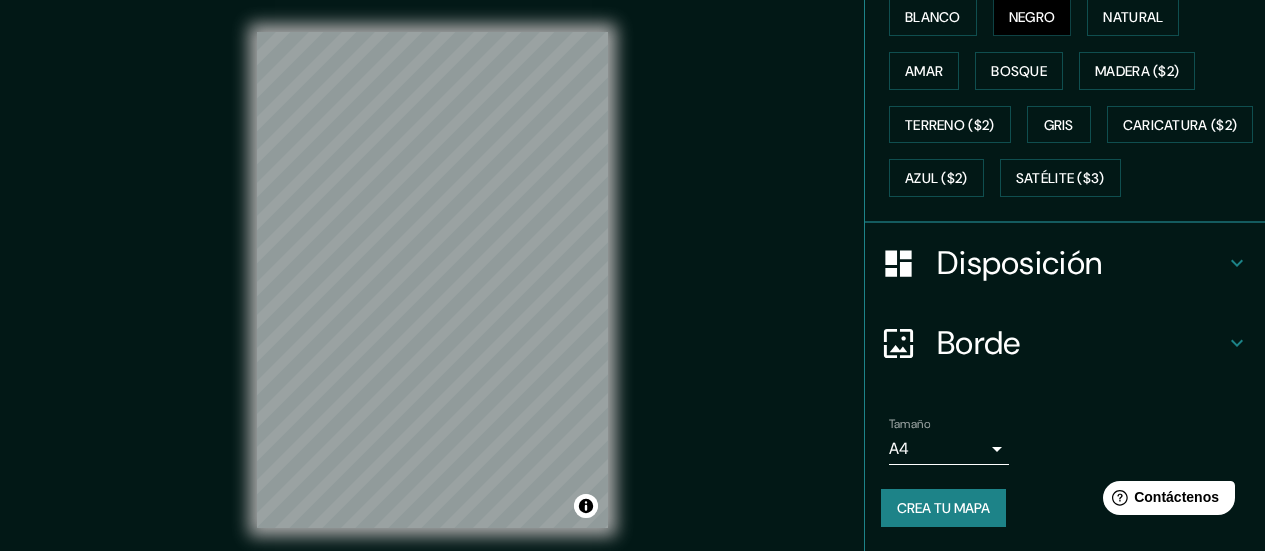 scroll, scrollTop: 385, scrollLeft: 0, axis: vertical 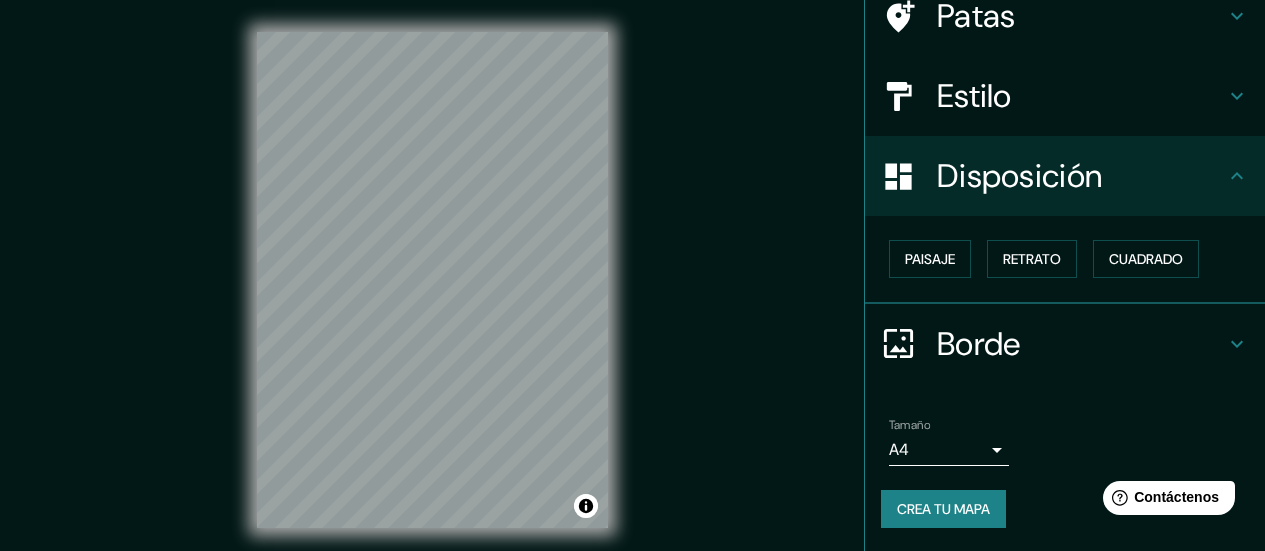 click on "Paisaje Retrato Cuadrado" at bounding box center [1073, 259] 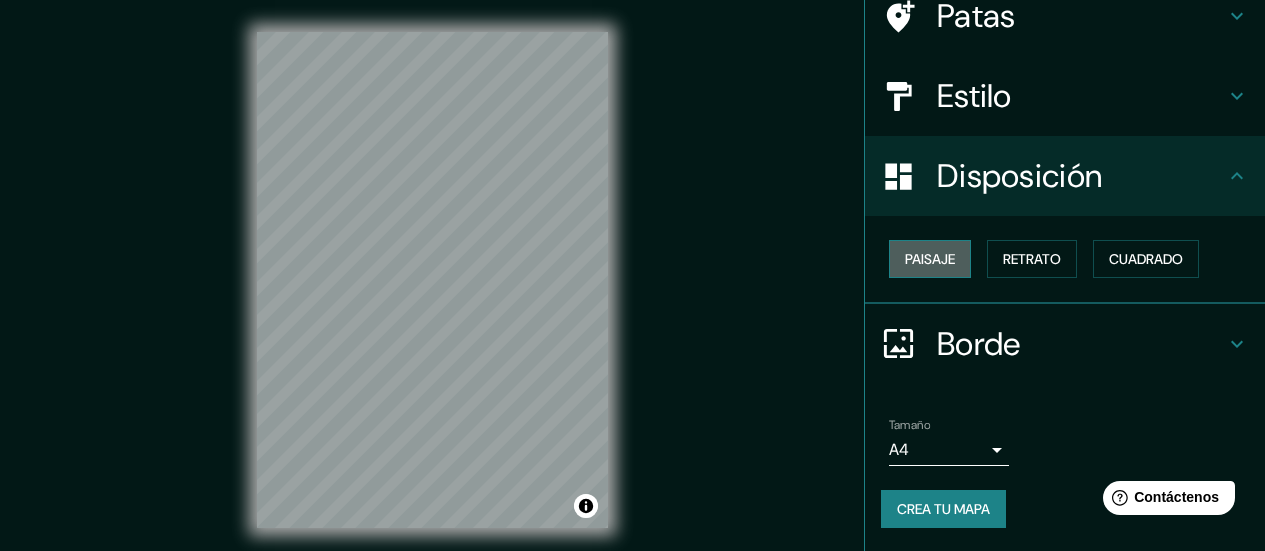 click on "Paisaje" at bounding box center [930, 259] 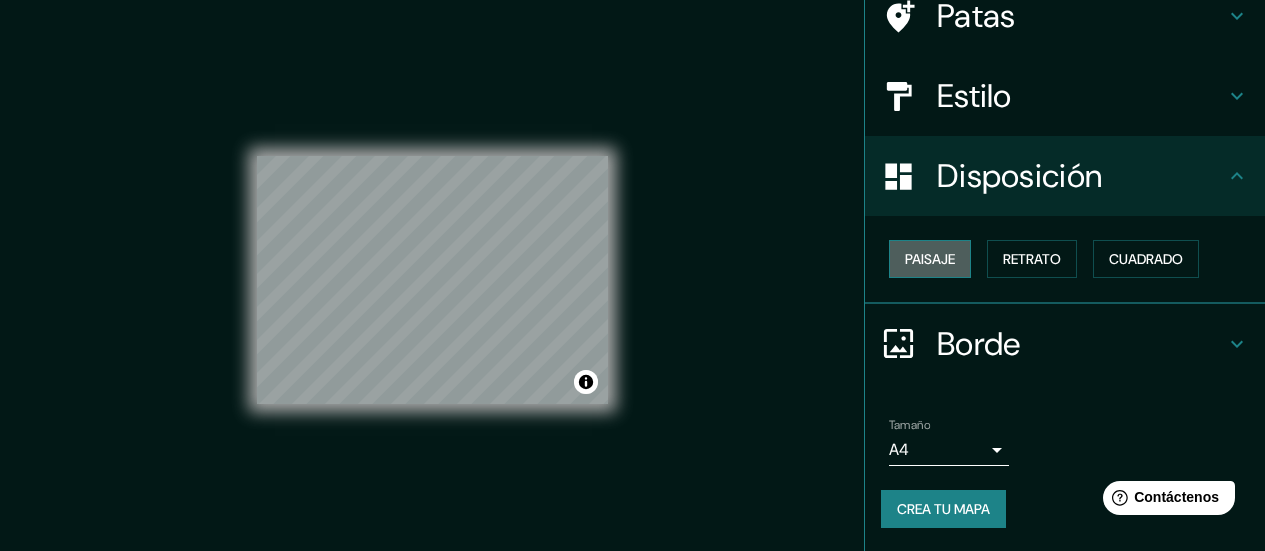 click on "Paisaje" at bounding box center [930, 259] 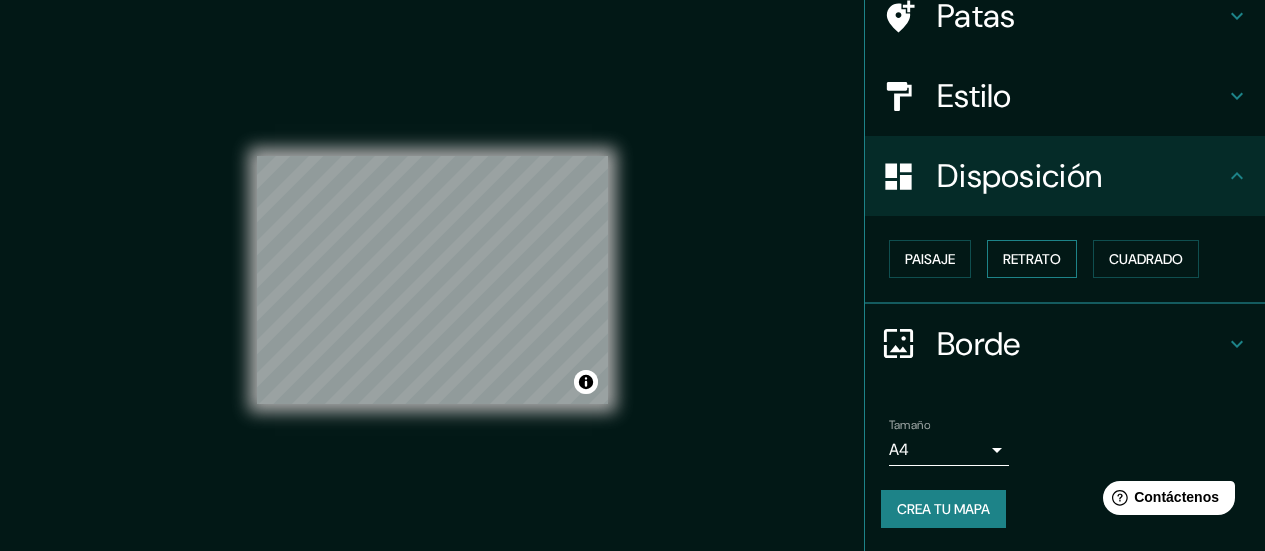 click on "Retrato" at bounding box center [1032, 259] 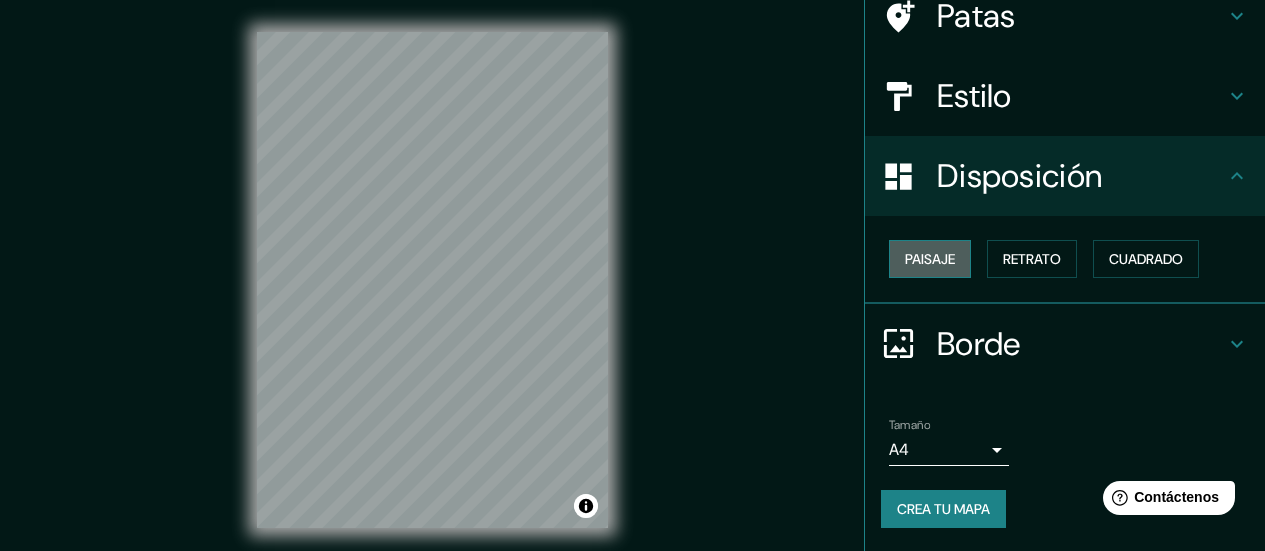 click on "Paisaje" at bounding box center (930, 259) 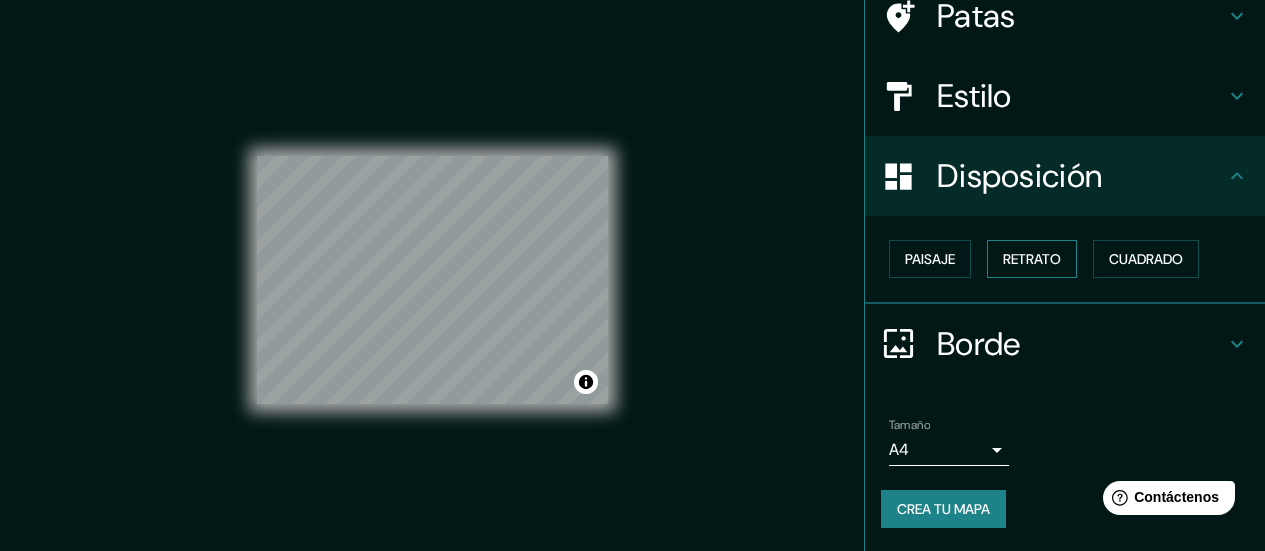 click on "Retrato" at bounding box center [1032, 259] 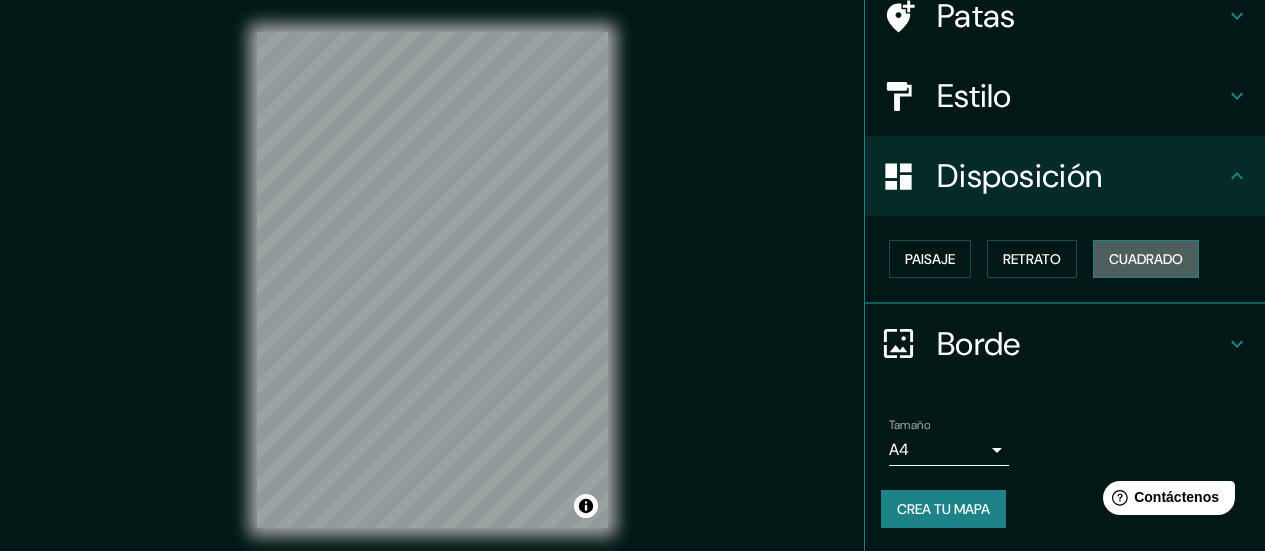 click on "Cuadrado" at bounding box center (1146, 259) 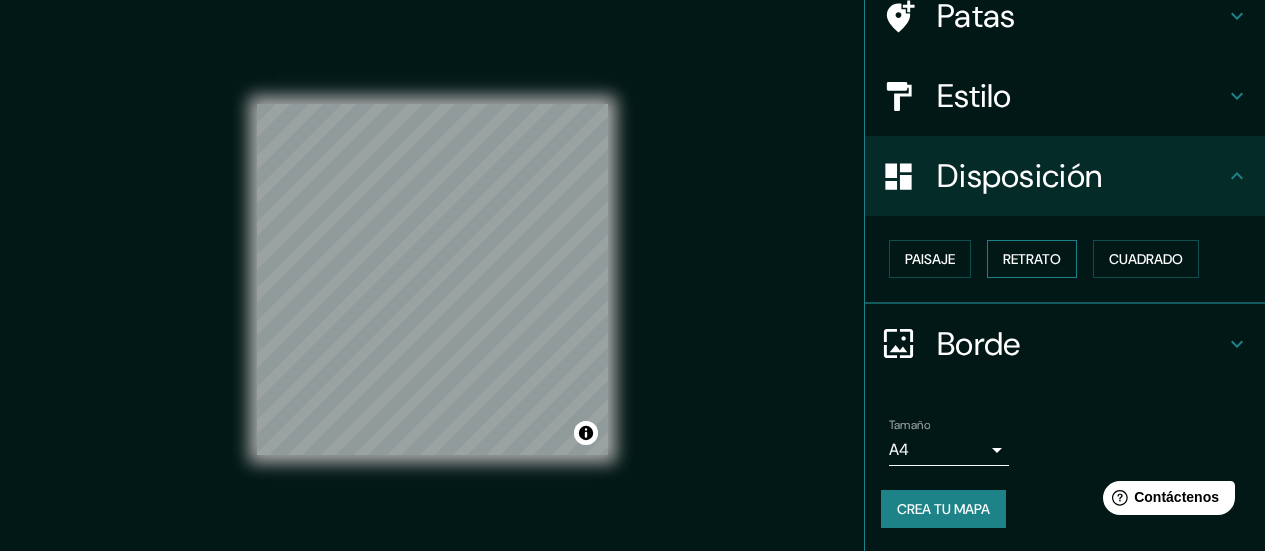 click on "Retrato" at bounding box center (1032, 259) 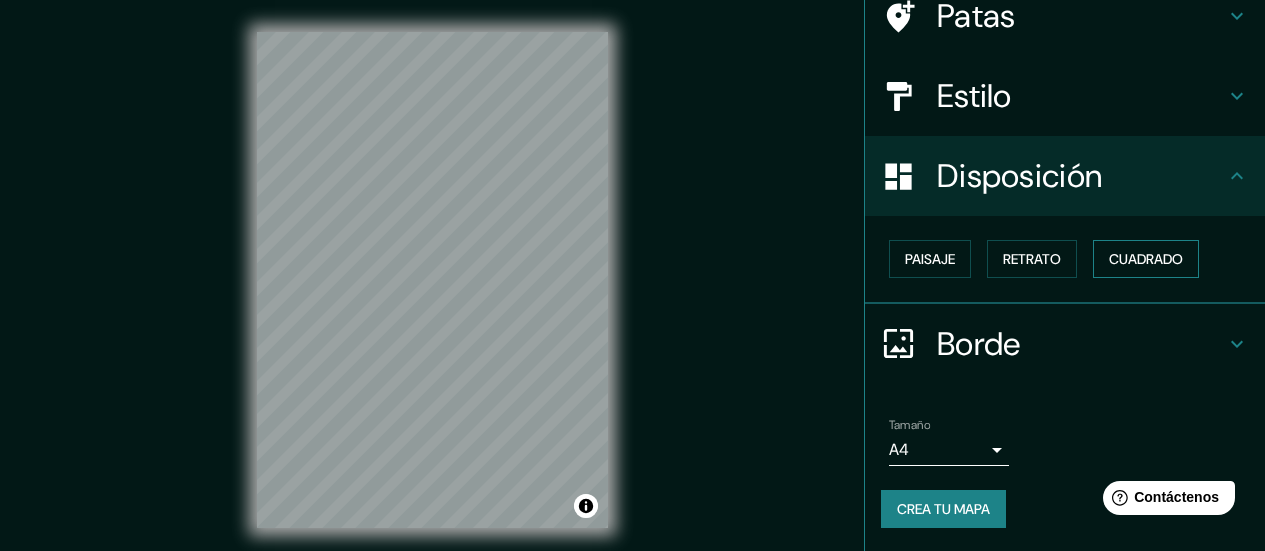 click on "Cuadrado" at bounding box center [1146, 259] 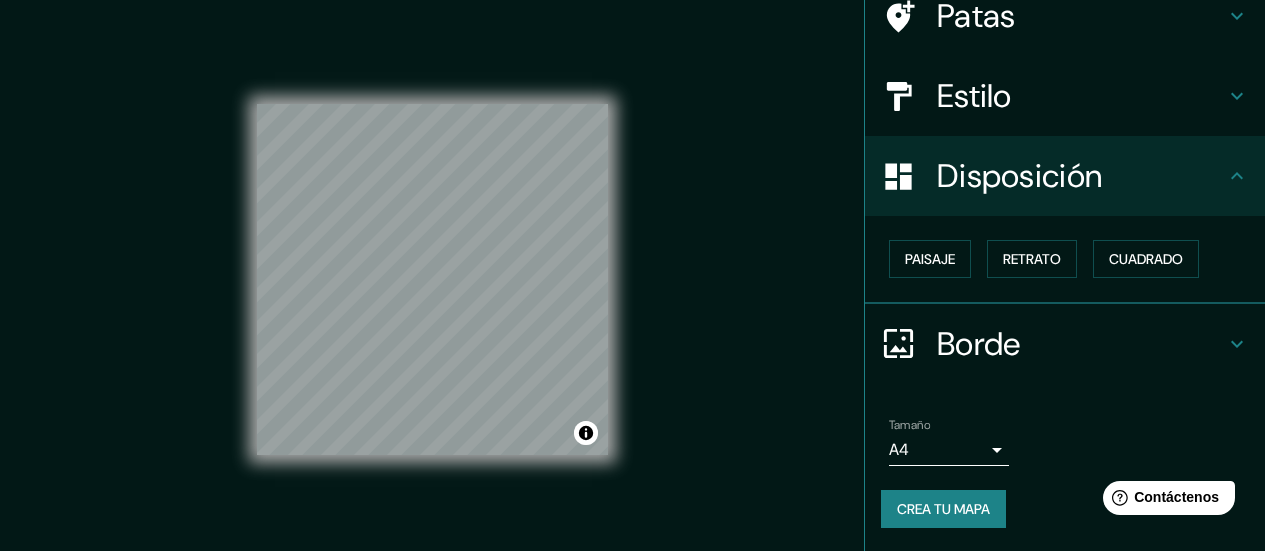 click on "Mappin Ubicación Puno, [GEOGRAPHIC_DATA][PERSON_NAME], [GEOGRAPHIC_DATA] Patas Estilo Disposición Paisaje Retrato Cuadrado Borde Elige un borde.  Consejo  : puedes opacar las capas del marco para crear efectos geniales. Ninguno Simple Transparente Elegante Tamaño A4 single Crea tu mapa © Mapbox   © OpenStreetMap   Improve this map Si tiene algún problema, sugerencia o inquietud, envíe un correo electrónico a  [EMAIL_ADDRESS][DOMAIN_NAME]  .   . . Texto original Valora esta traducción Tu opinión servirá para ayudar a mejorar el Traductor de Google" at bounding box center (632, 275) 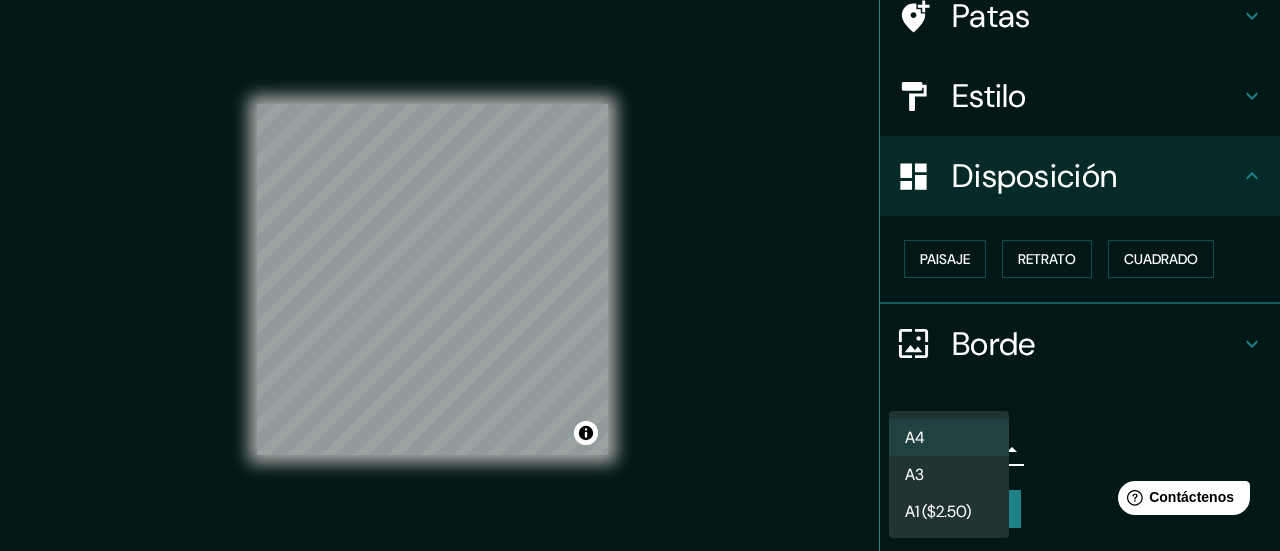 click on "A3" at bounding box center [914, 474] 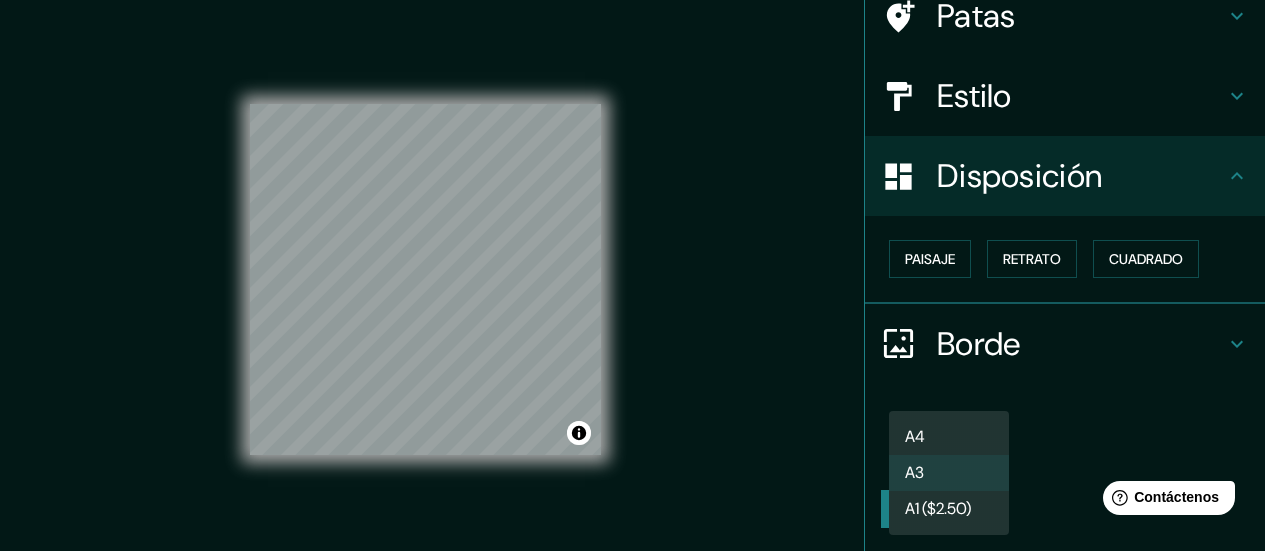 click on "Mappin Ubicación Puno, [GEOGRAPHIC_DATA][PERSON_NAME], [GEOGRAPHIC_DATA] Patas Estilo Disposición Paisaje Retrato Cuadrado Borde Elige un borde.  Consejo  : puedes opacar las capas del marco para crear efectos geniales. Ninguno Simple Transparente Elegante Tamaño A3 a4 Crea tu mapa © Mapbox   © OpenStreetMap   Improve this map Si tiene algún problema, sugerencia o inquietud, envíe un correo electrónico a  [EMAIL_ADDRESS][DOMAIN_NAME]  .   . . Texto original Valora esta traducción Tu opinión servirá para ayudar a mejorar el Traductor de Google A4 A3 A1 ($2.50)" at bounding box center [632, 275] 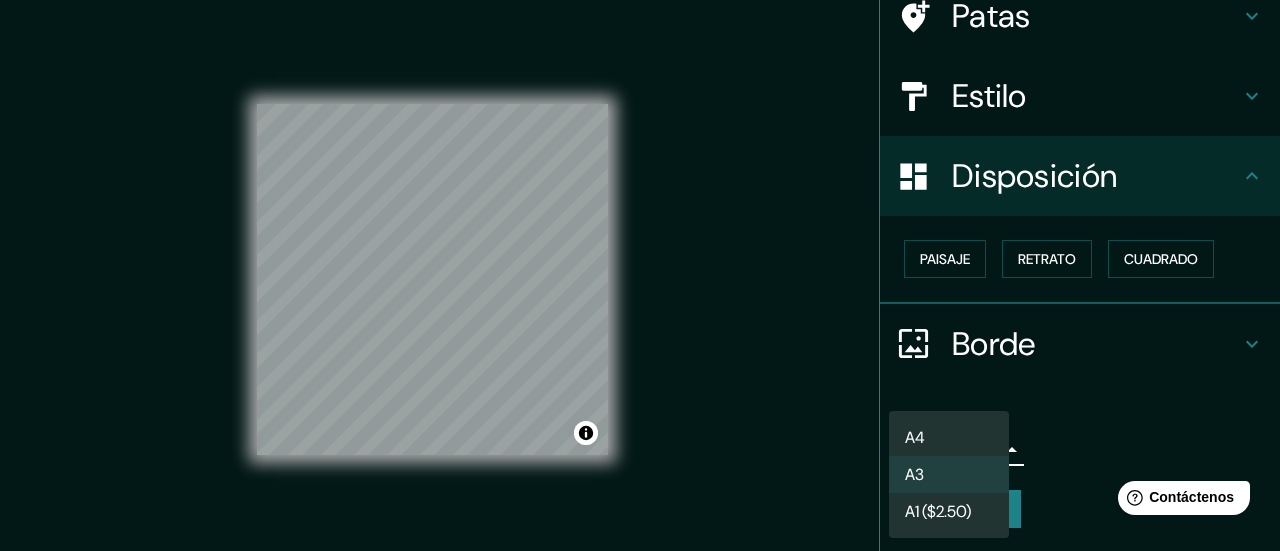 click on "A4" at bounding box center [949, 437] 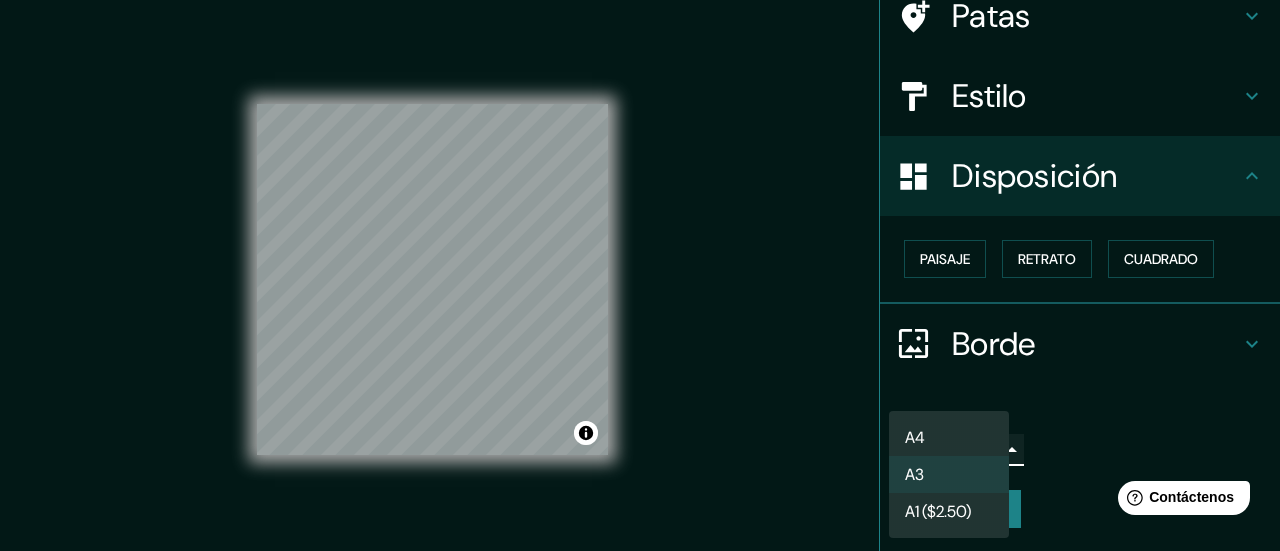type on "single" 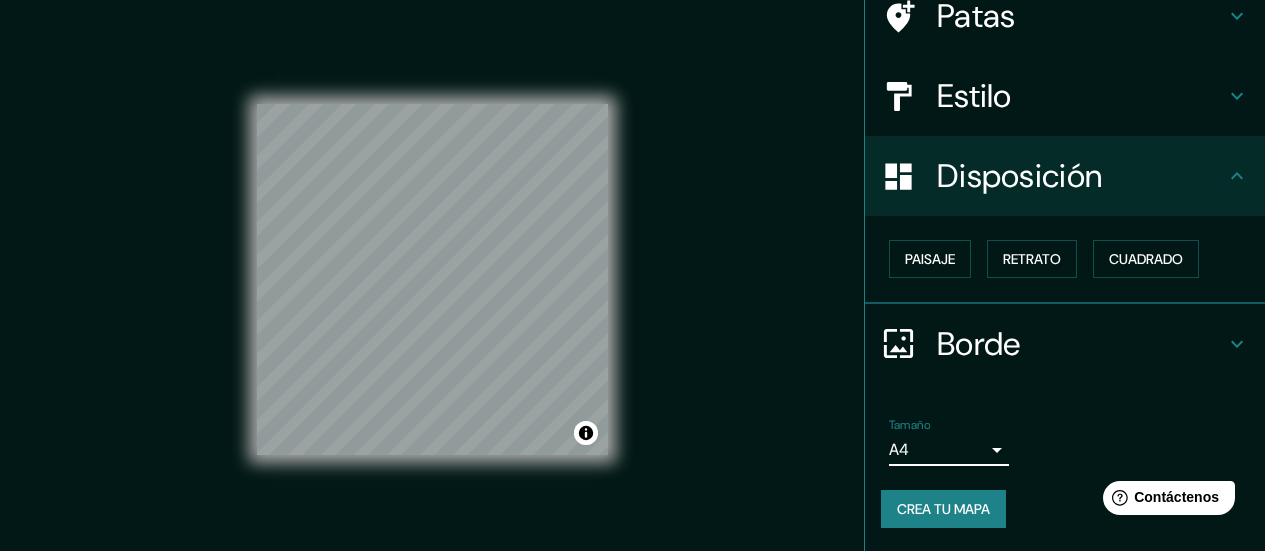 click 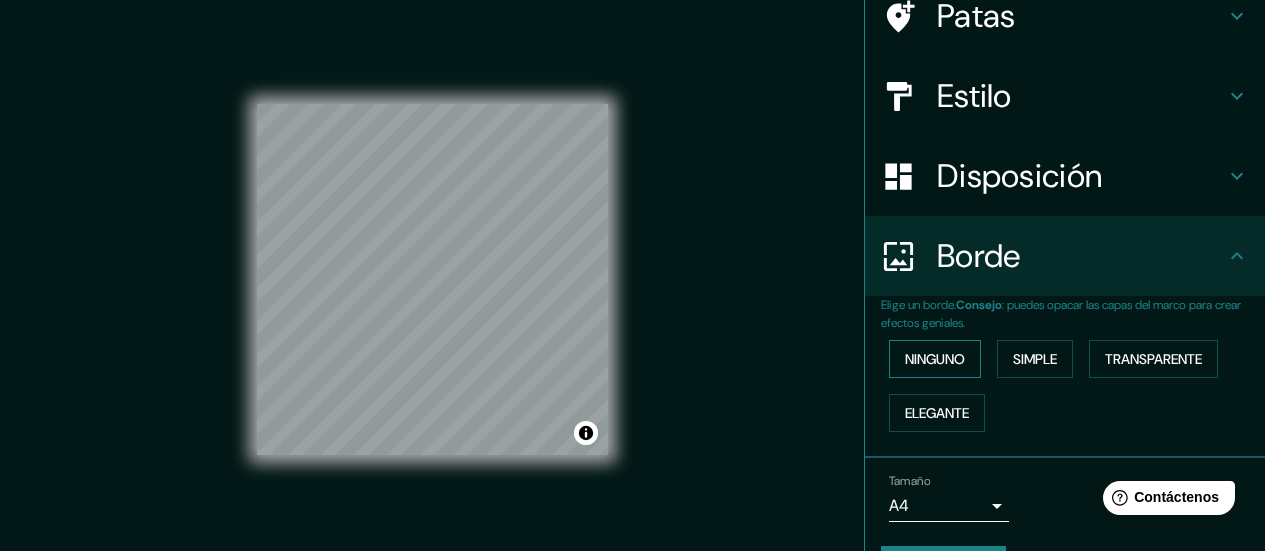 click on "Ninguno" at bounding box center [935, 359] 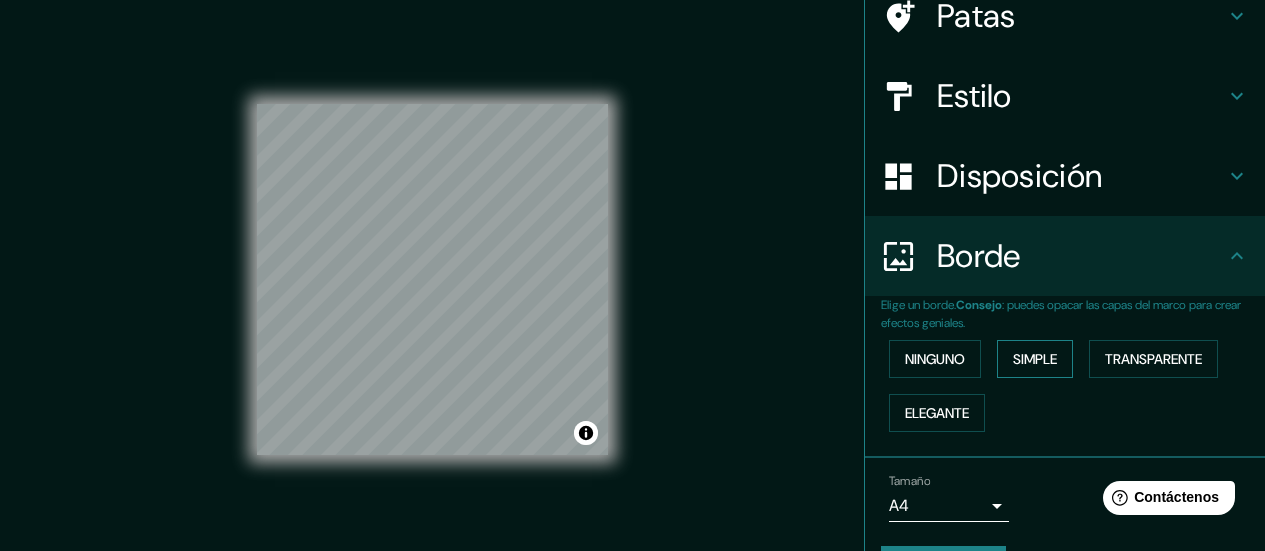 click on "Simple" at bounding box center [1035, 359] 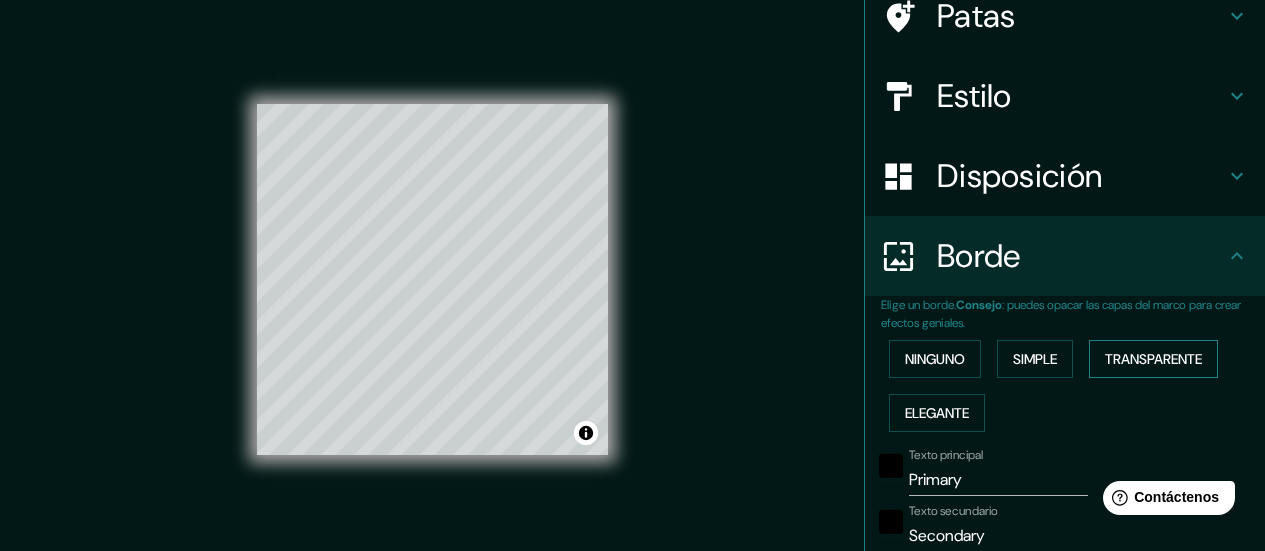 click on "Transparente" at bounding box center [1153, 359] 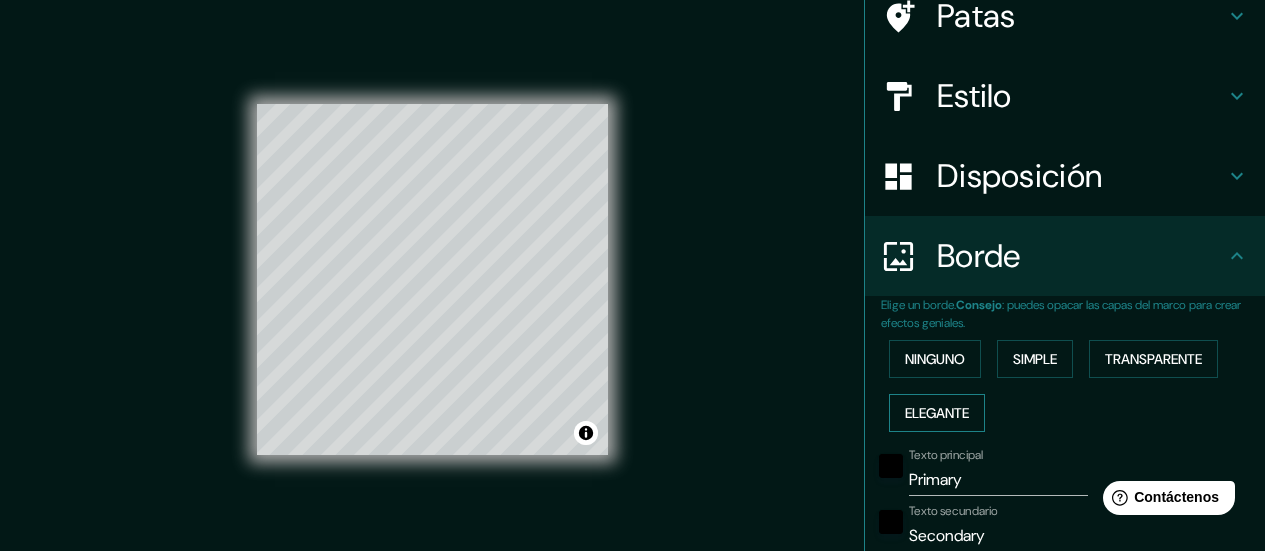 click on "Elegante" at bounding box center [937, 413] 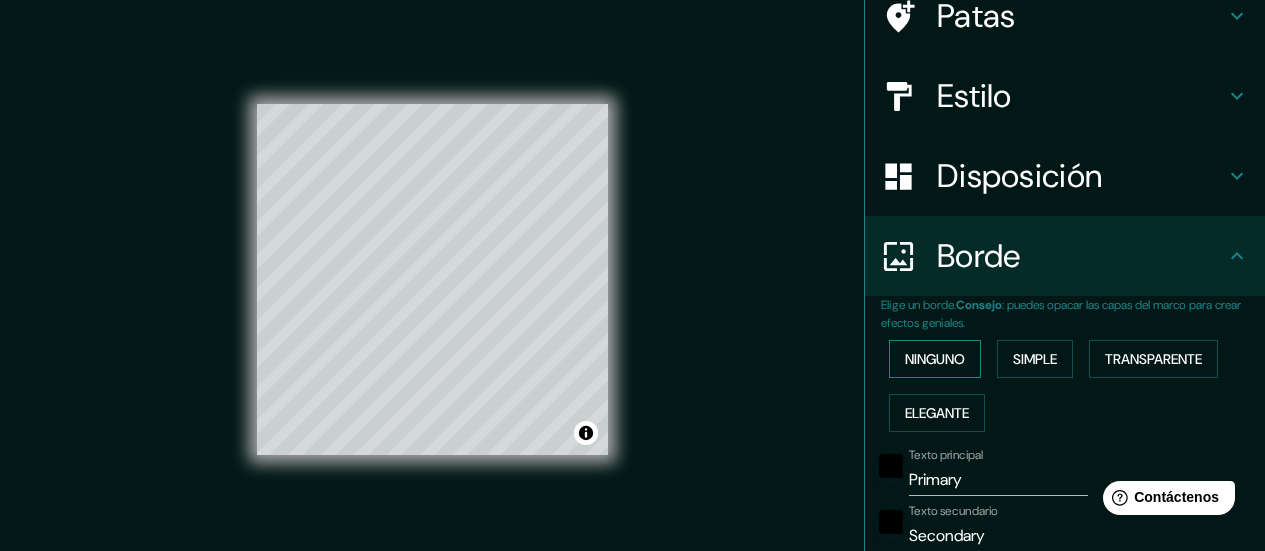 click on "Ninguno" at bounding box center (935, 359) 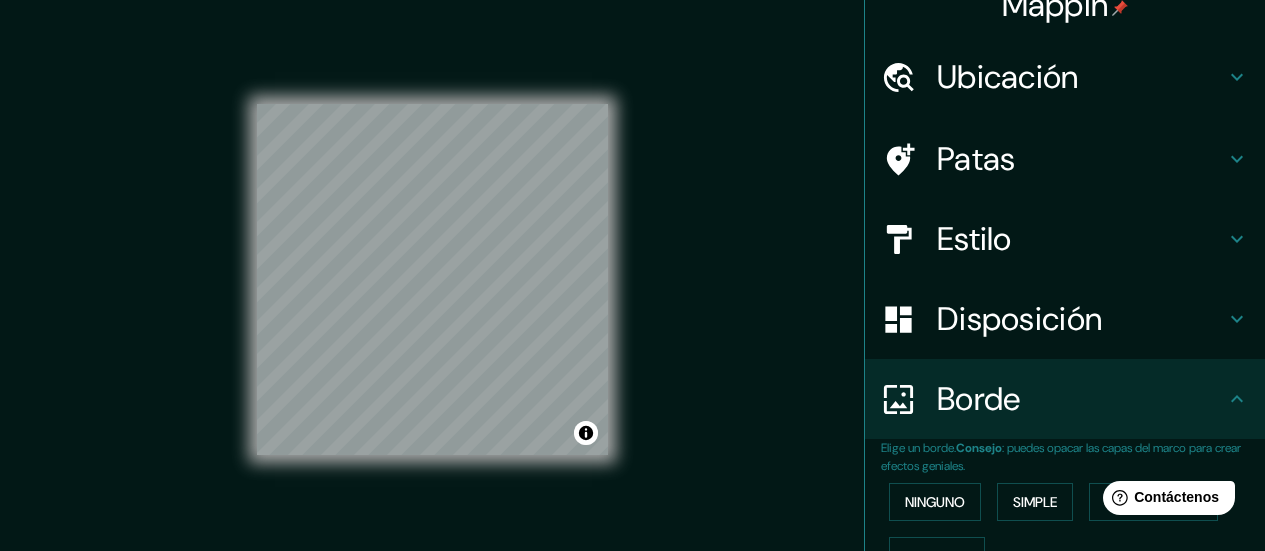 scroll, scrollTop: 26, scrollLeft: 0, axis: vertical 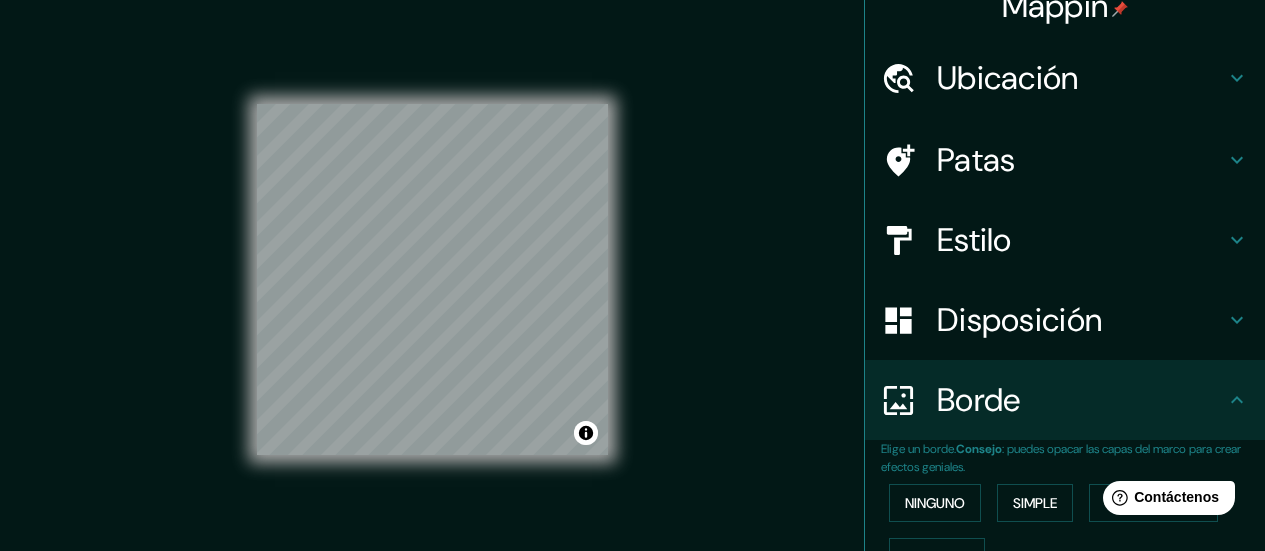 click on "Patas" at bounding box center (976, 160) 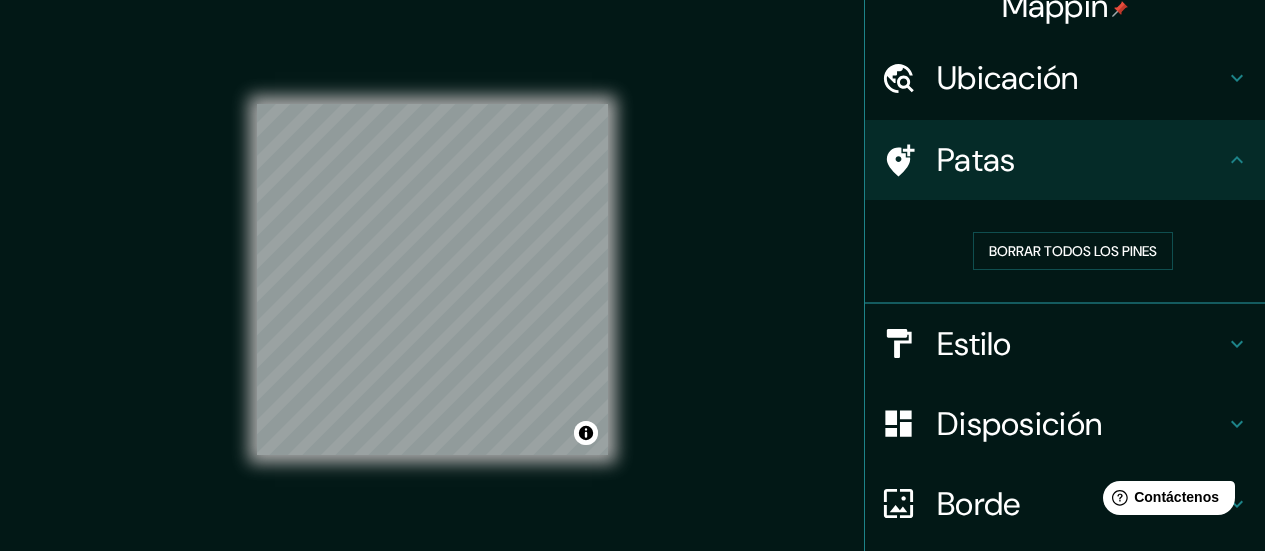 click on "Ubicación" at bounding box center (1008, 78) 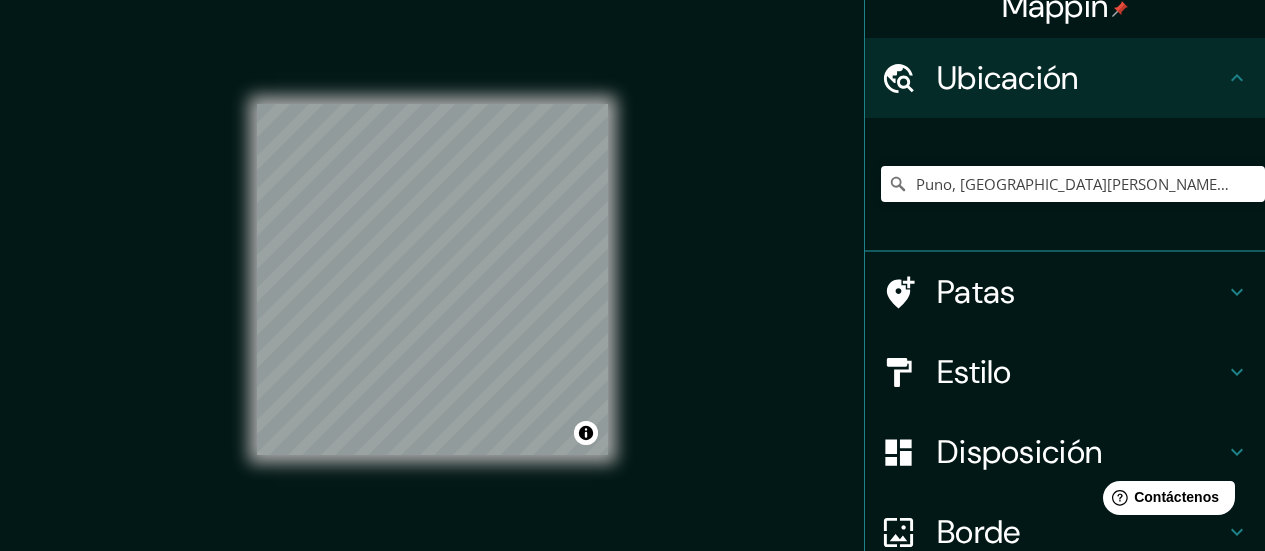click on "Ubicación" at bounding box center (1008, 78) 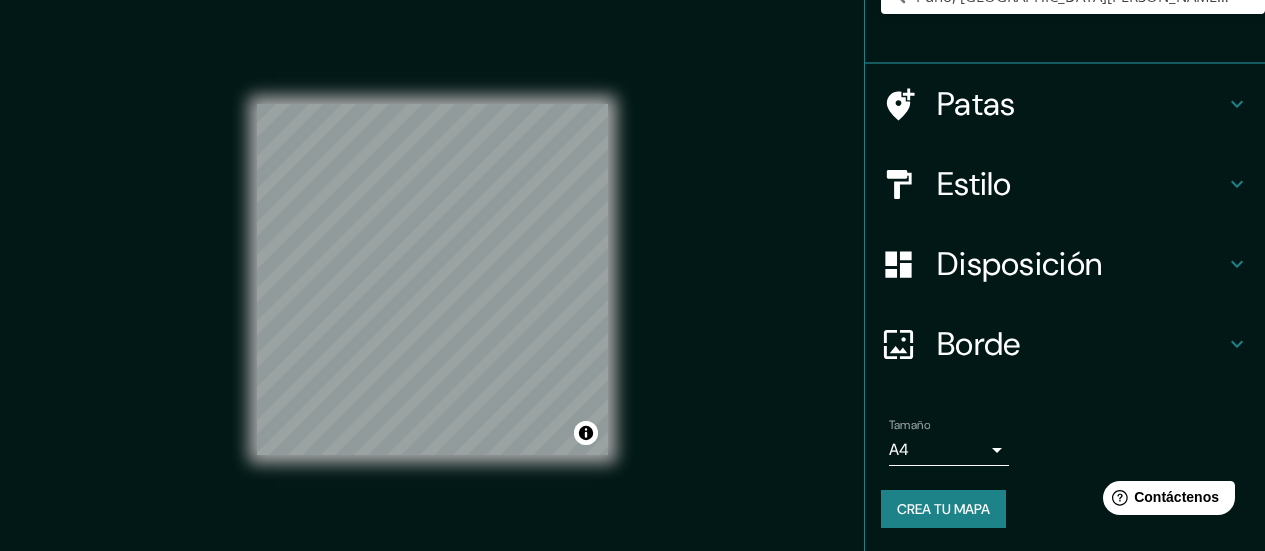 scroll, scrollTop: 215, scrollLeft: 0, axis: vertical 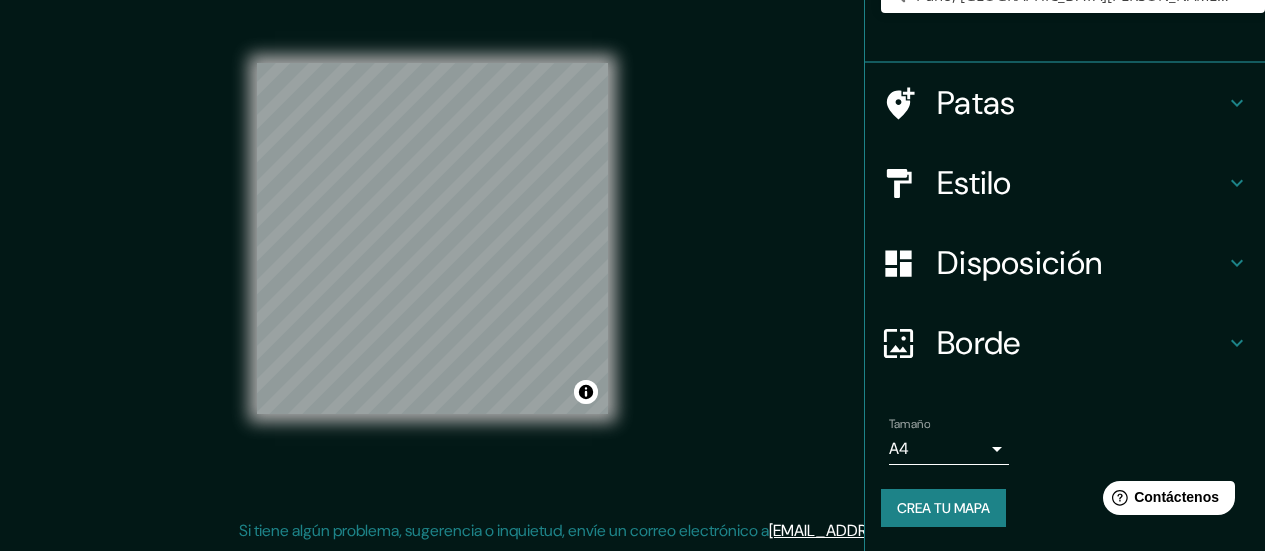 click on "Crea tu mapa" at bounding box center [943, 508] 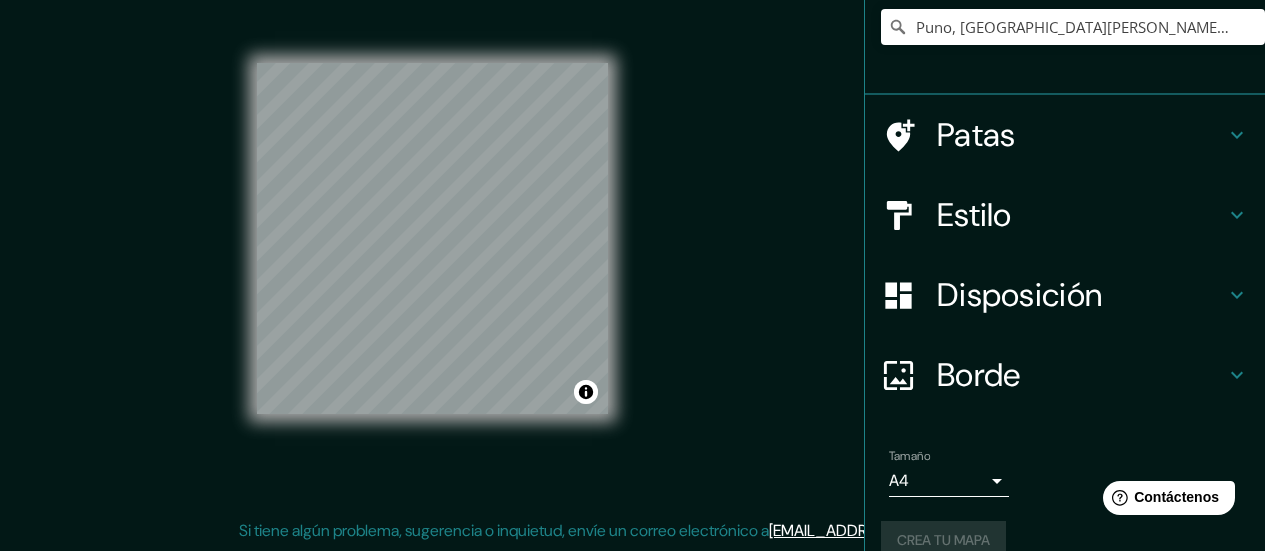 scroll, scrollTop: 215, scrollLeft: 0, axis: vertical 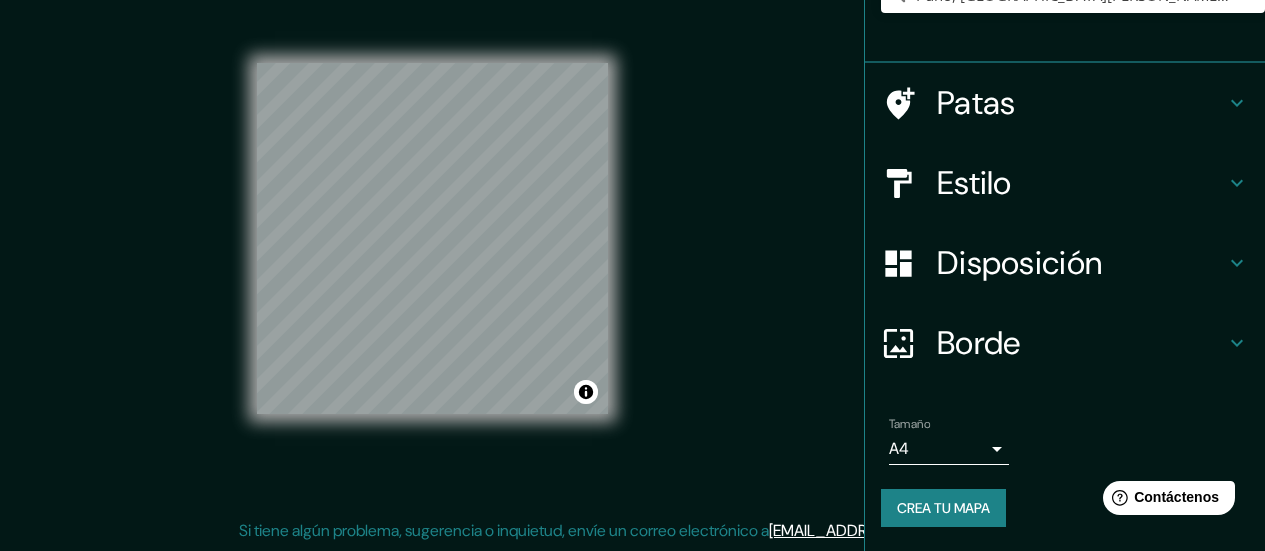 click on "Tamaño A4 single Crea tu mapa" at bounding box center [1065, 476] 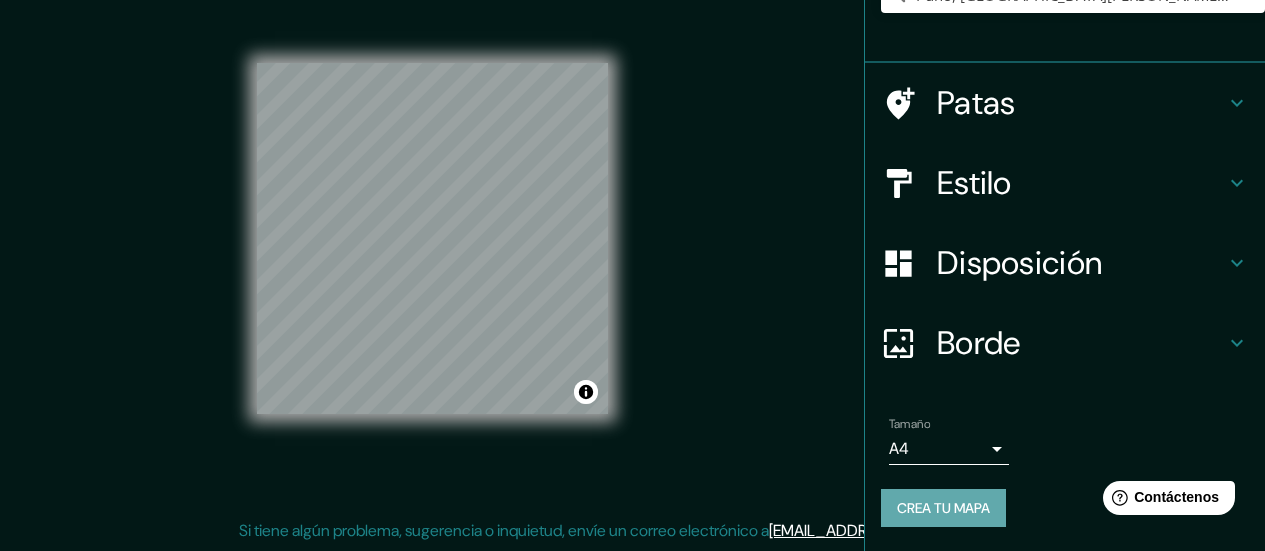 click on "Crea tu mapa" at bounding box center (943, 508) 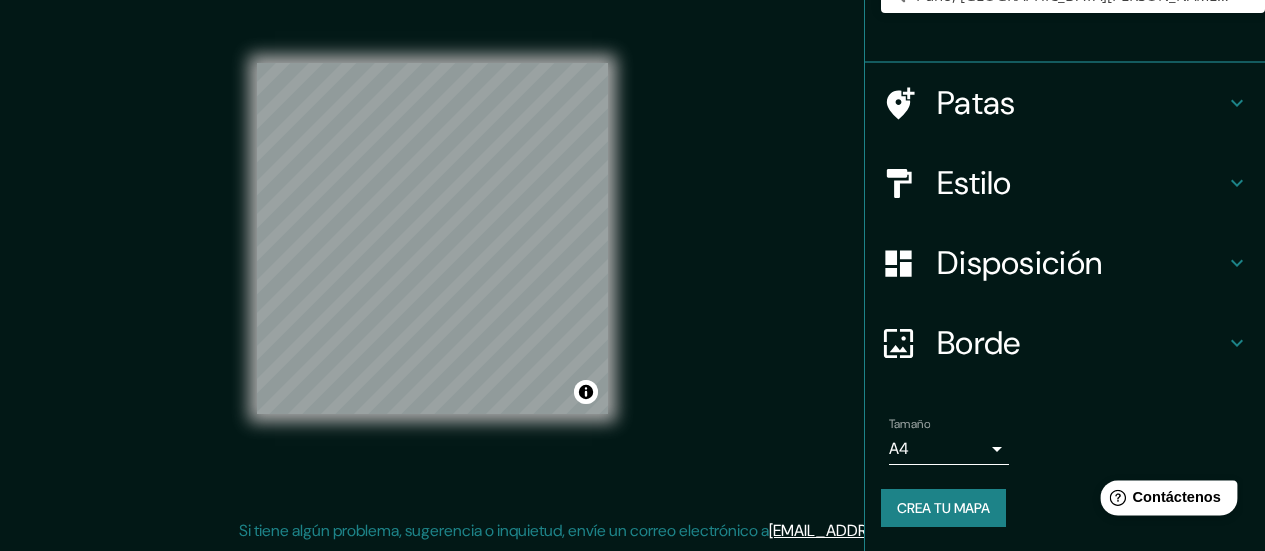 click on "Contáctenos" at bounding box center [1177, 497] 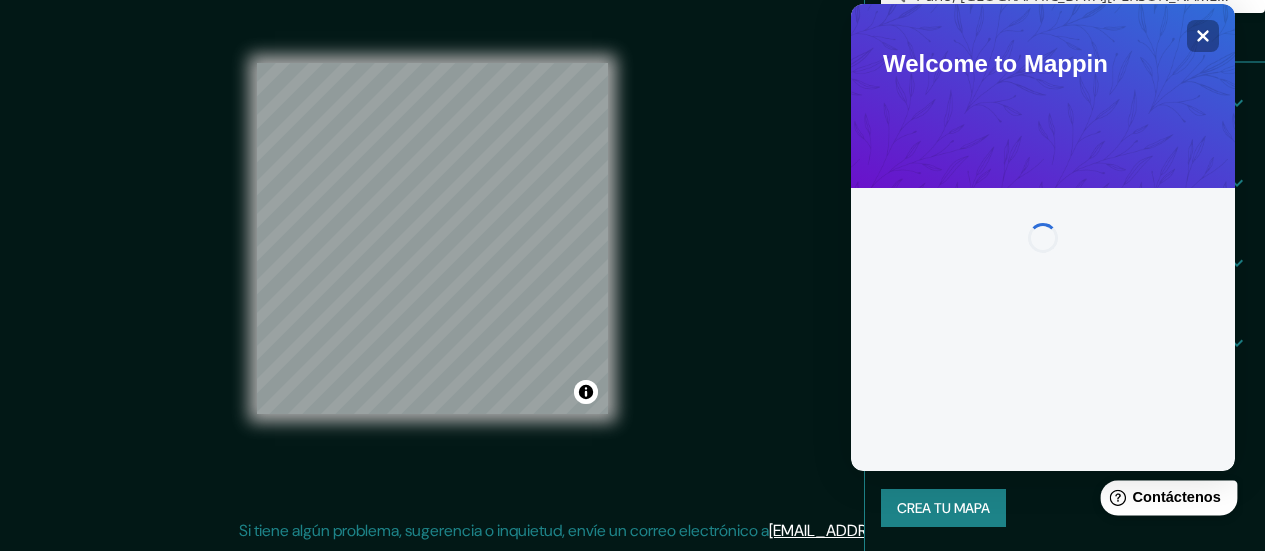 scroll, scrollTop: 0, scrollLeft: 0, axis: both 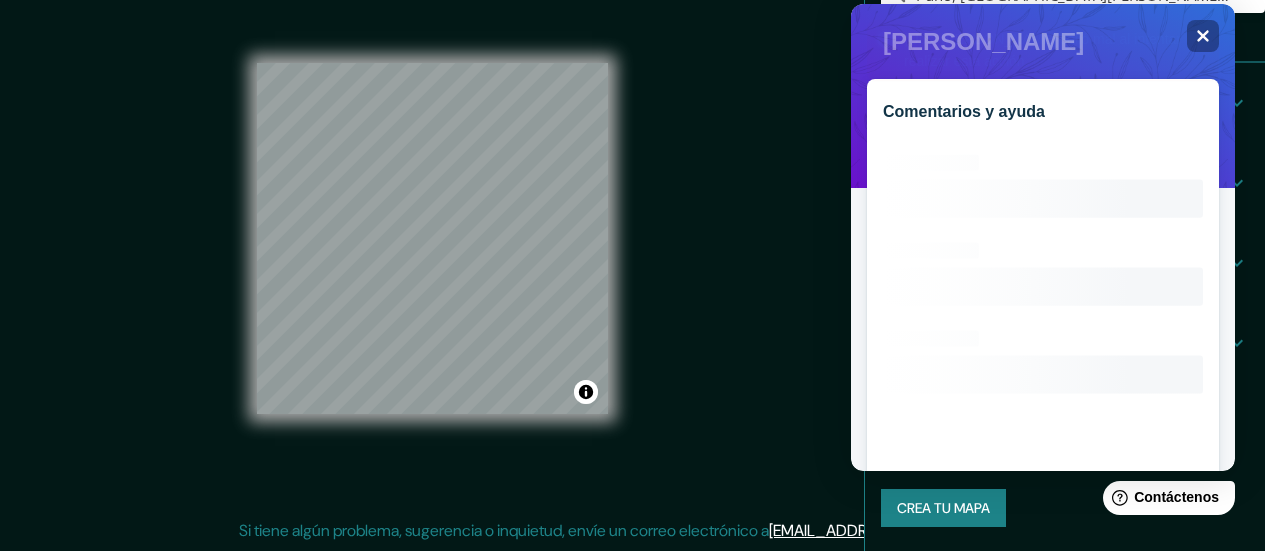 click on "Mappin Ubicación Puno, [GEOGRAPHIC_DATA][PERSON_NAME], [GEOGRAPHIC_DATA] Patas Estilo Disposición Borde Elige un borde.  Consejo  : puedes opacar las capas del marco para crear efectos geniales. Ninguno Simple Transparente Elegante Tamaño A4 single Crea tu mapa © Mapbox   © OpenStreetMap   Improve this map Si tiene algún problema, sugerencia o inquietud, envíe un correo electrónico a  [EMAIL_ADDRESS][DOMAIN_NAME]  .   . ." at bounding box center (632, 255) 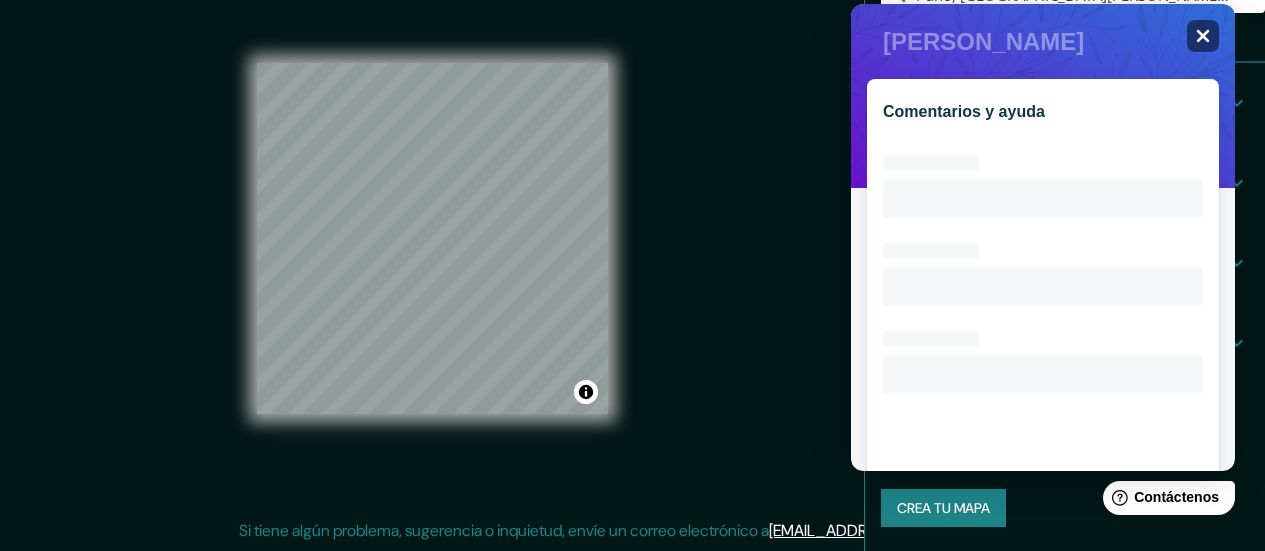 click on "Close" 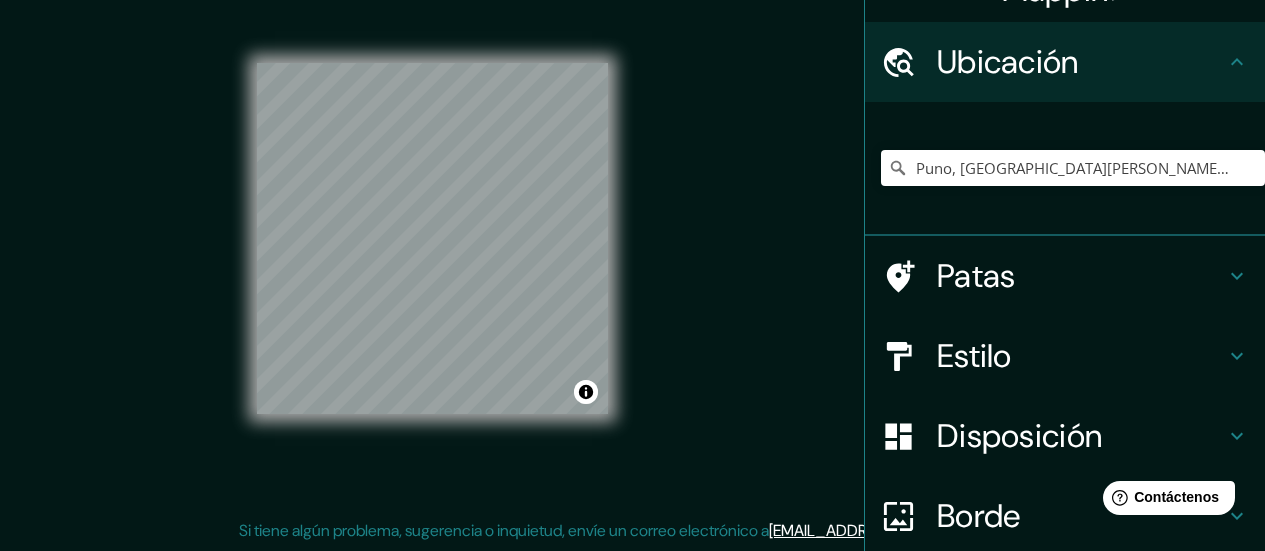 scroll, scrollTop: 0, scrollLeft: 0, axis: both 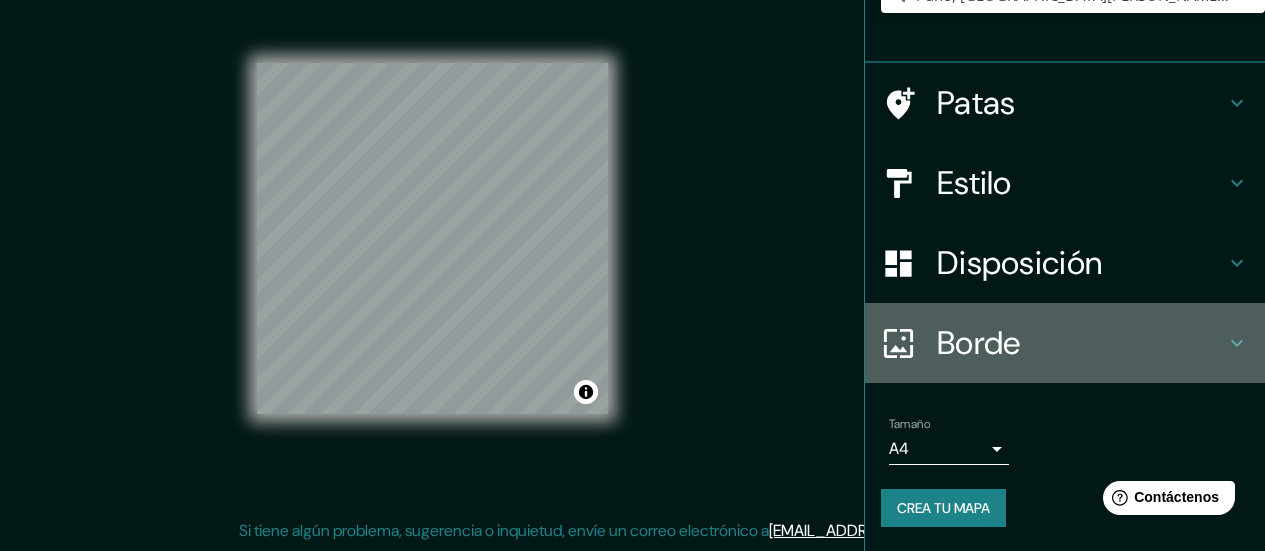 click on "Borde" at bounding box center [979, 343] 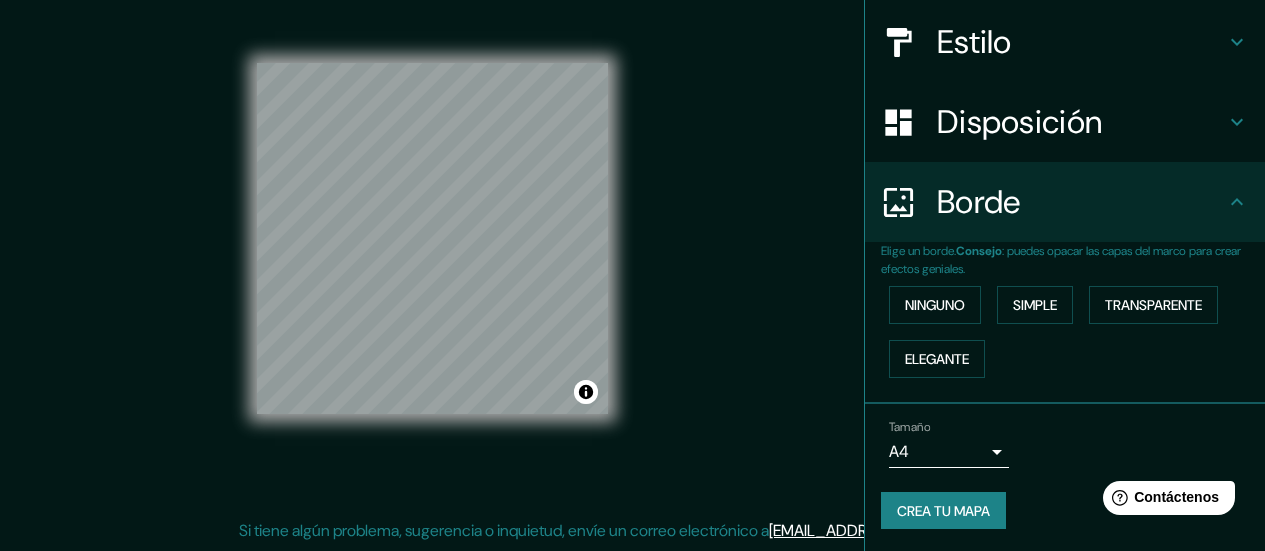 scroll, scrollTop: 226, scrollLeft: 0, axis: vertical 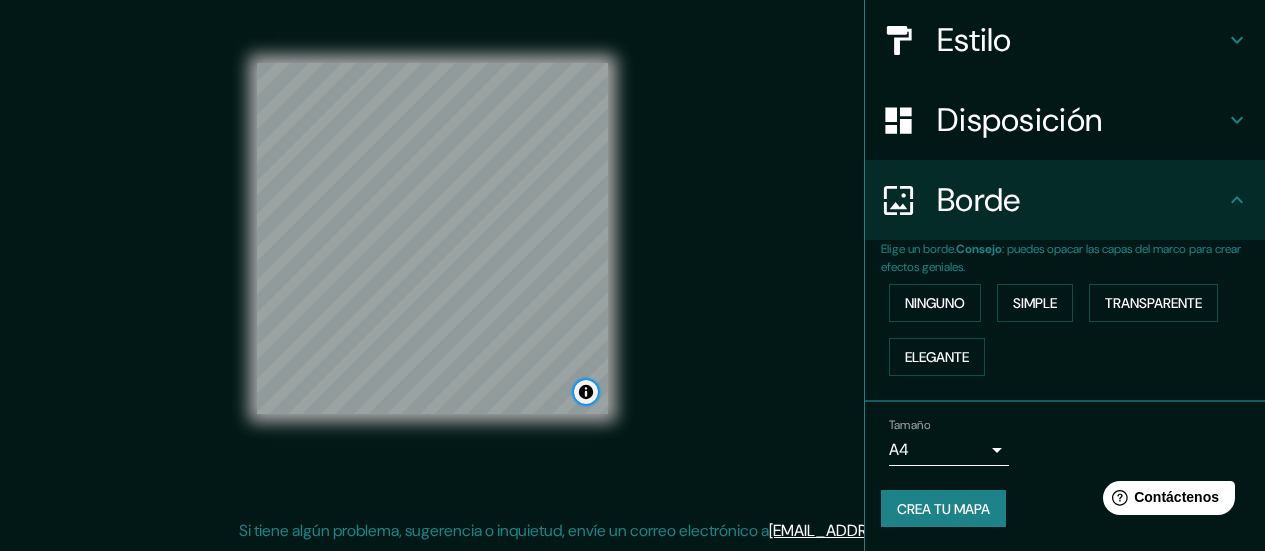 click at bounding box center [586, 392] 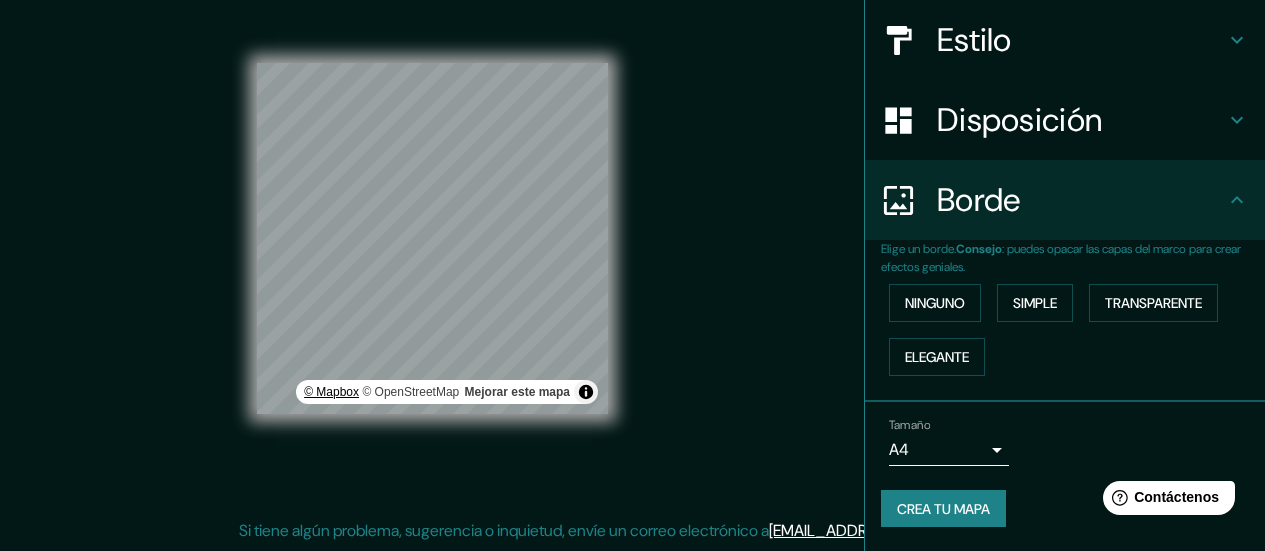 click on "© Mapbox" at bounding box center [331, 392] 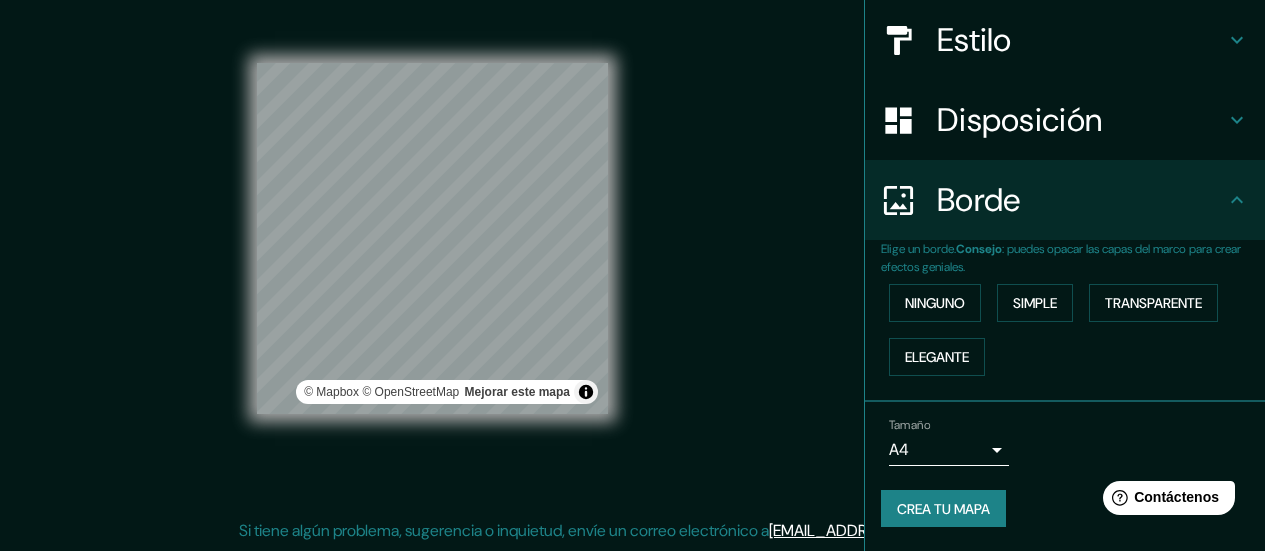 click on "Mappin Ubicación Puno, [GEOGRAPHIC_DATA][PERSON_NAME], [GEOGRAPHIC_DATA] Patas Estilo Disposición Borde Elige un borde.  Consejo  : puedes opacar las capas del marco para crear efectos geniales. Ninguno Simple Transparente Elegante Tamaño A4 single Crea tu mapa © Mapbox    © OpenStreetMap    Mejorar este mapa Si tiene algún problema, sugerencia o inquietud, envíe un correo electrónico a  [EMAIL_ADDRESS][DOMAIN_NAME]  .   . ." at bounding box center [632, 255] 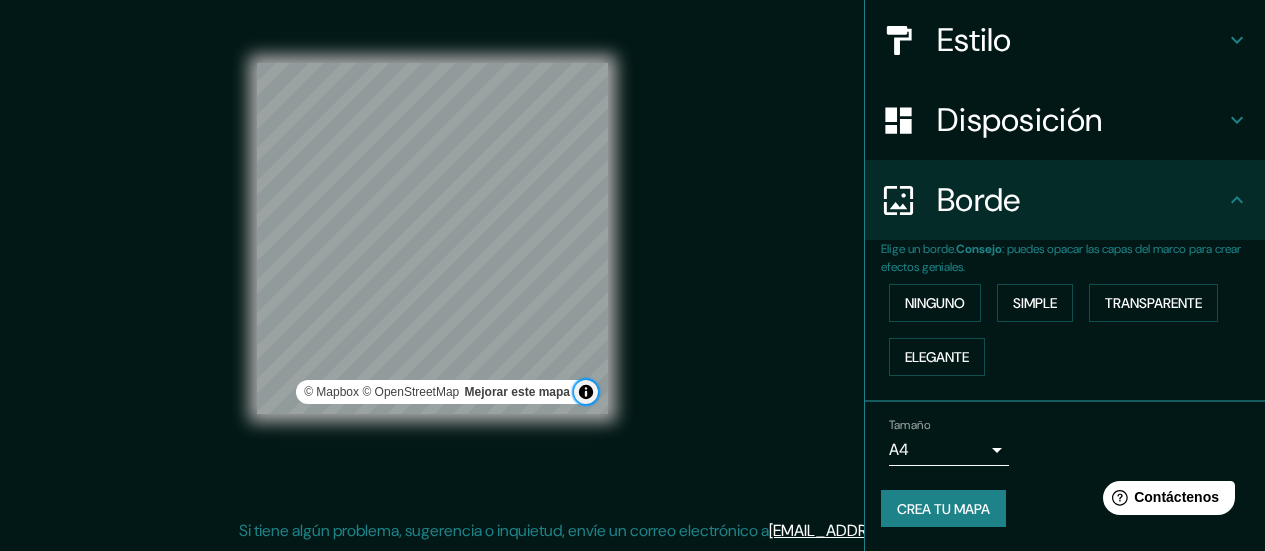 click at bounding box center (586, 392) 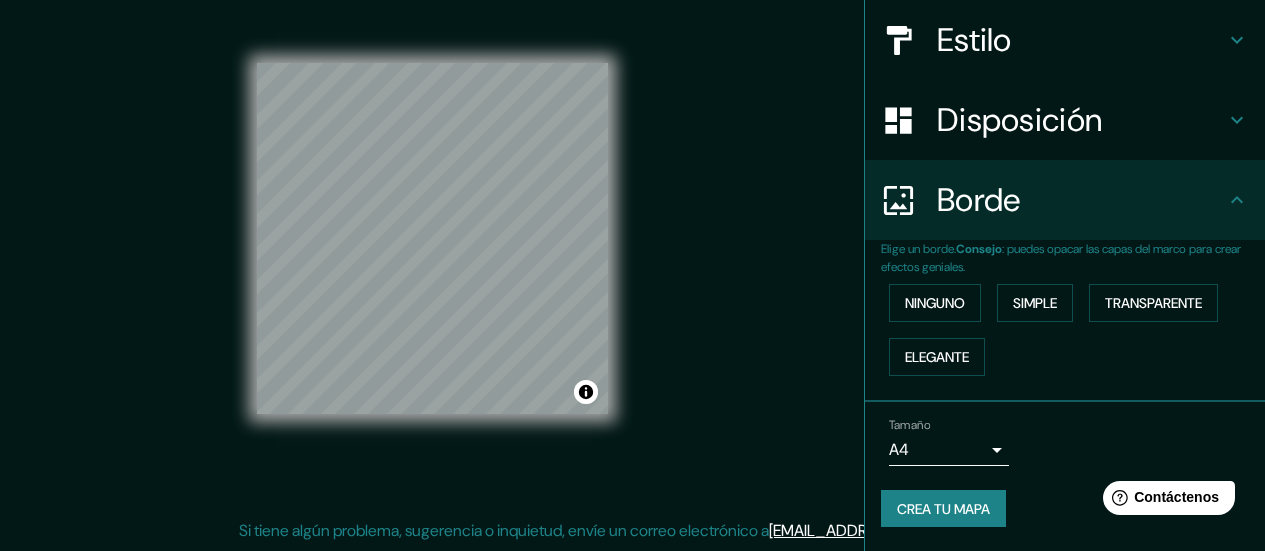 click on "Mappin Ubicación Puno, [GEOGRAPHIC_DATA][PERSON_NAME], [GEOGRAPHIC_DATA] Patas Estilo Disposición Borde Elige un borde.  Consejo  : puedes opacar las capas del marco para crear efectos geniales. Ninguno Simple Transparente Elegante Tamaño A4 single Crea tu mapa © Mapbox    © OpenStreetMap    Mejorar este mapa Si tiene algún problema, sugerencia o inquietud, envíe un correo electrónico a  [EMAIL_ADDRESS][DOMAIN_NAME]  .   . ." at bounding box center (632, 255) 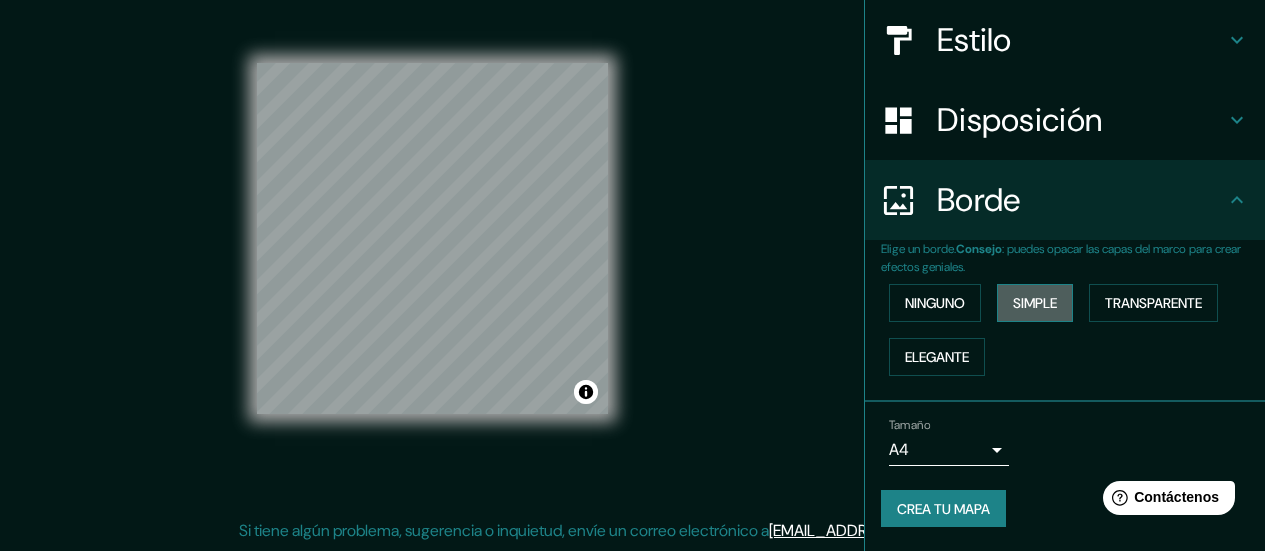 click on "Simple" at bounding box center [1035, 303] 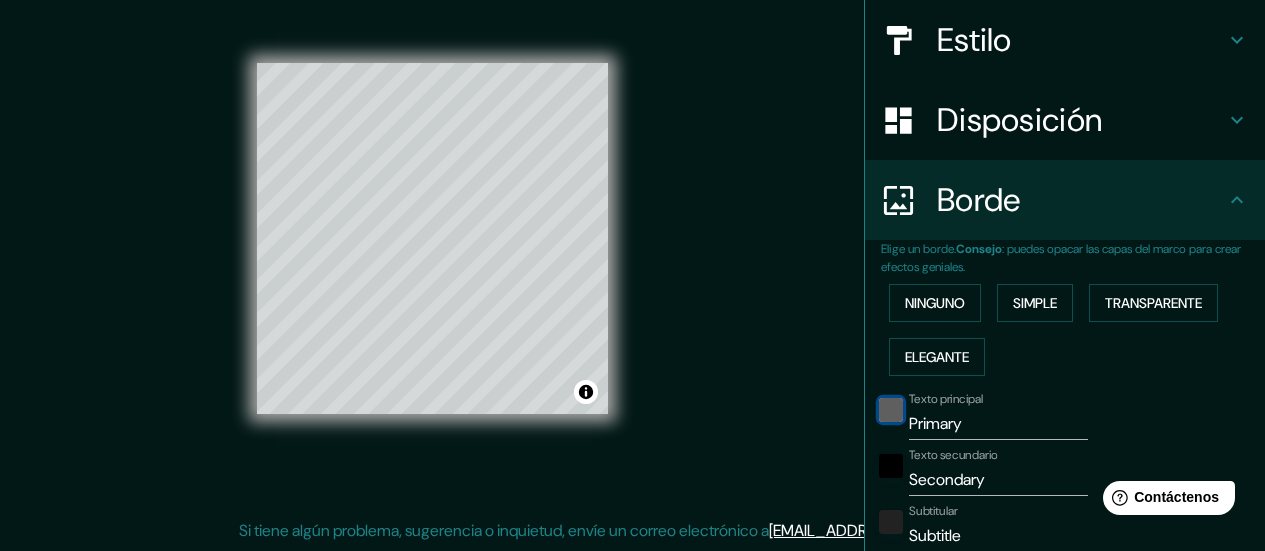 click at bounding box center (891, 410) 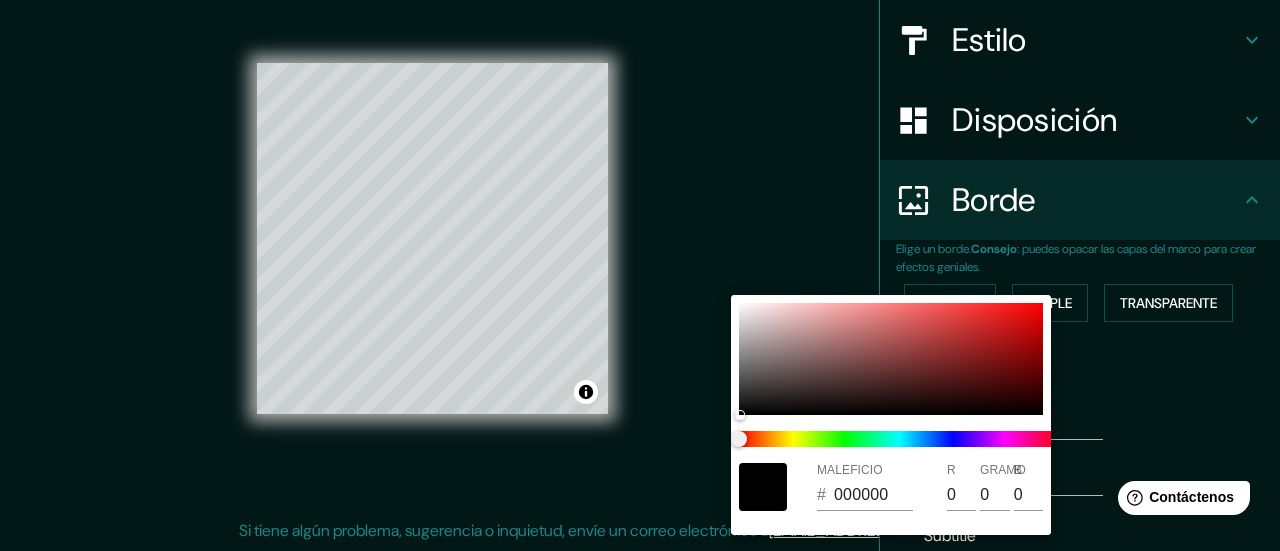 click at bounding box center (899, 439) 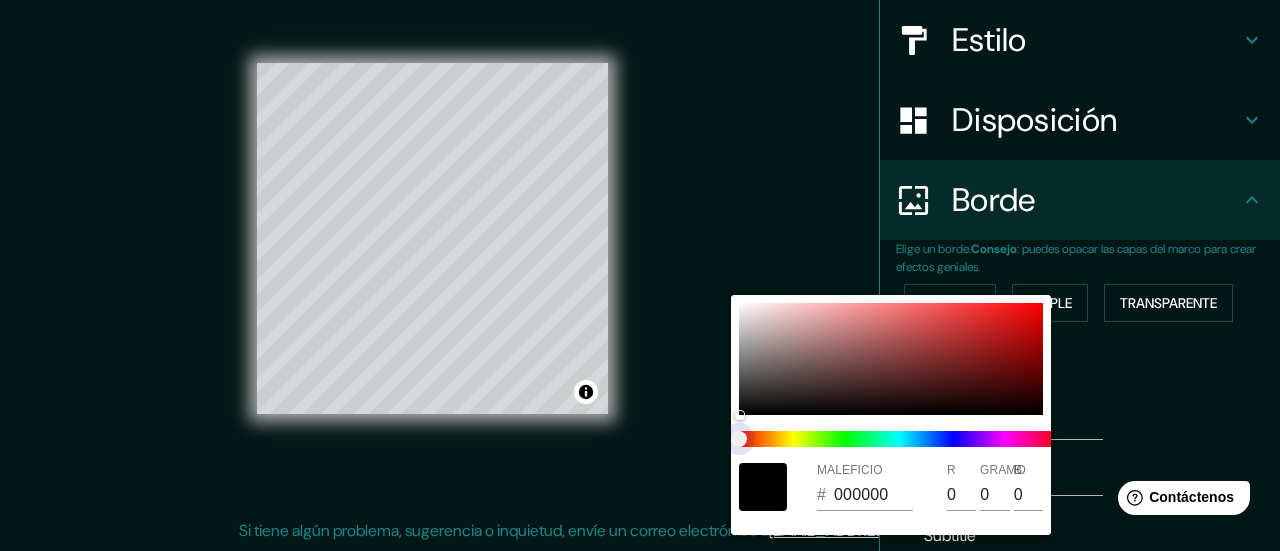 type on "140" 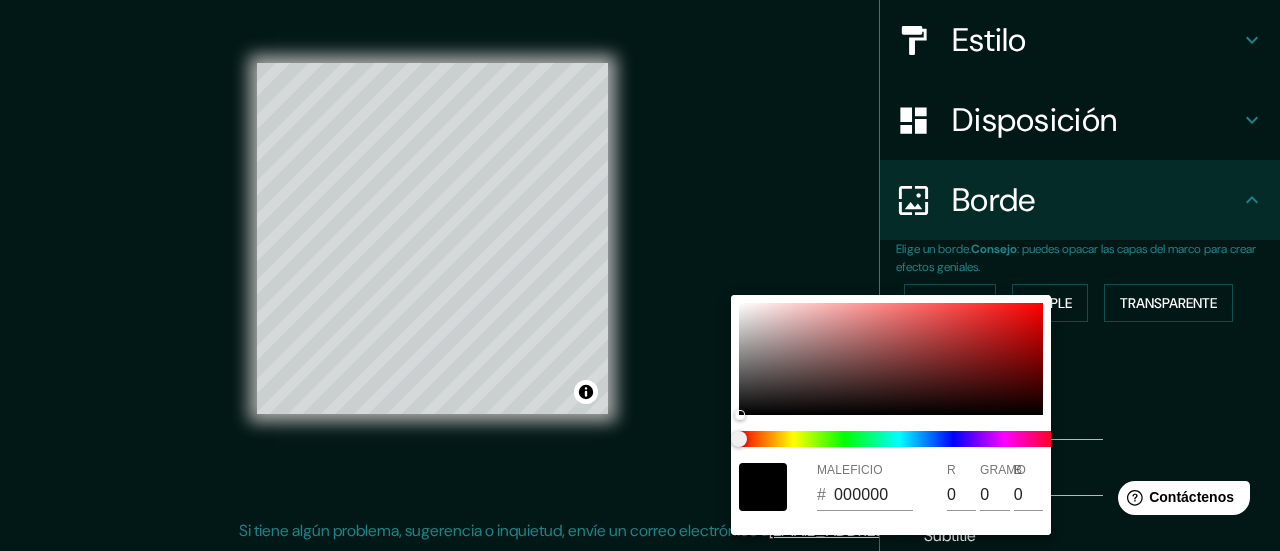 click at bounding box center (763, 487) 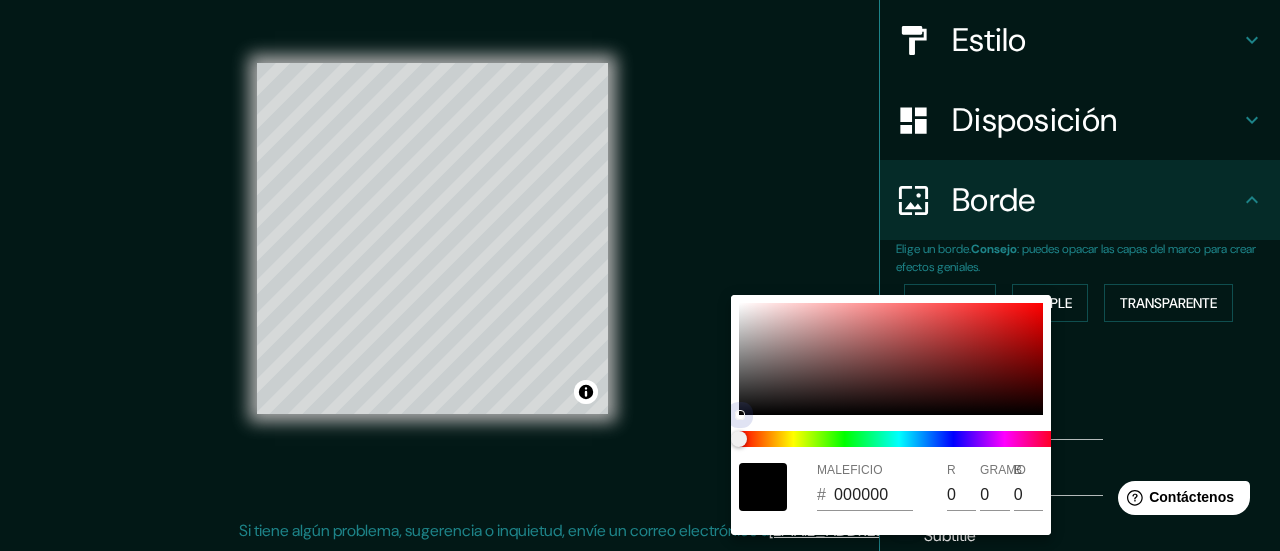 click at bounding box center [891, 359] 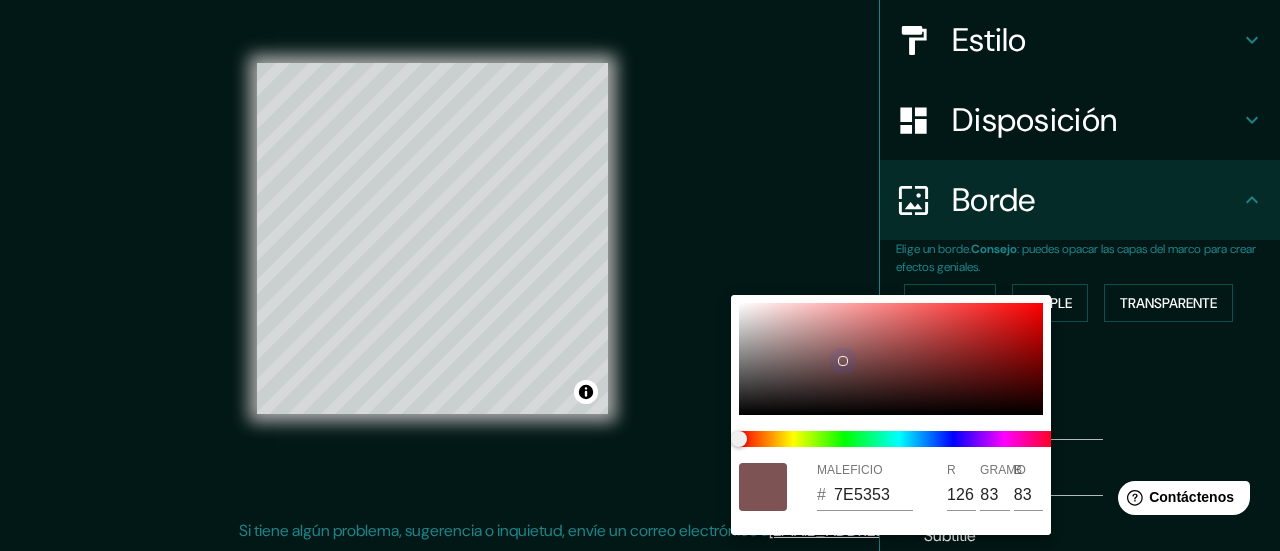 type on "140" 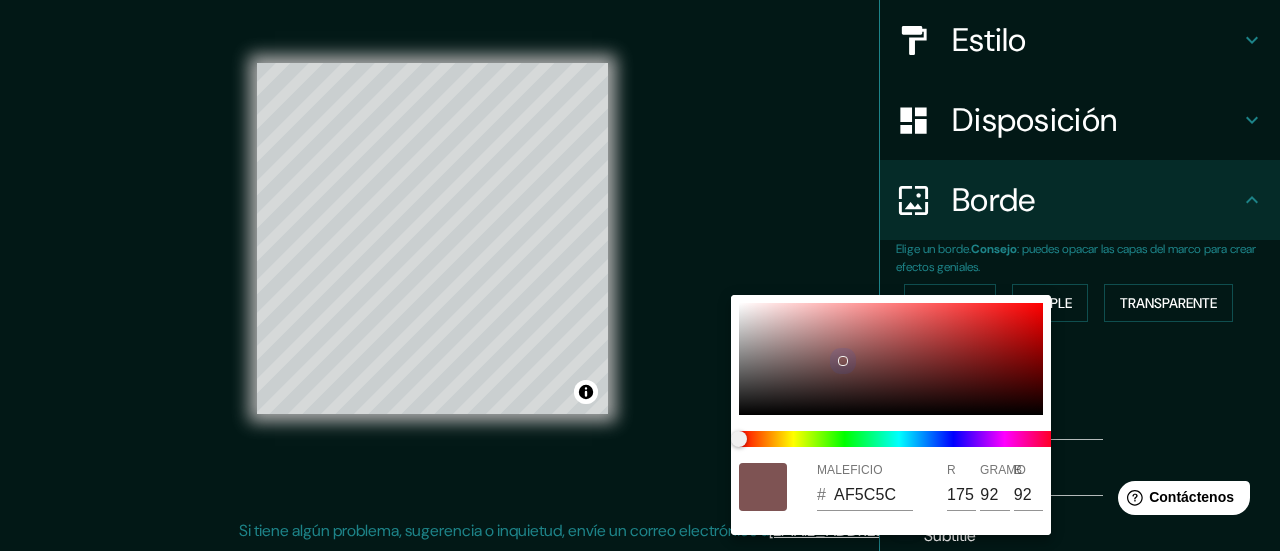 type on "140" 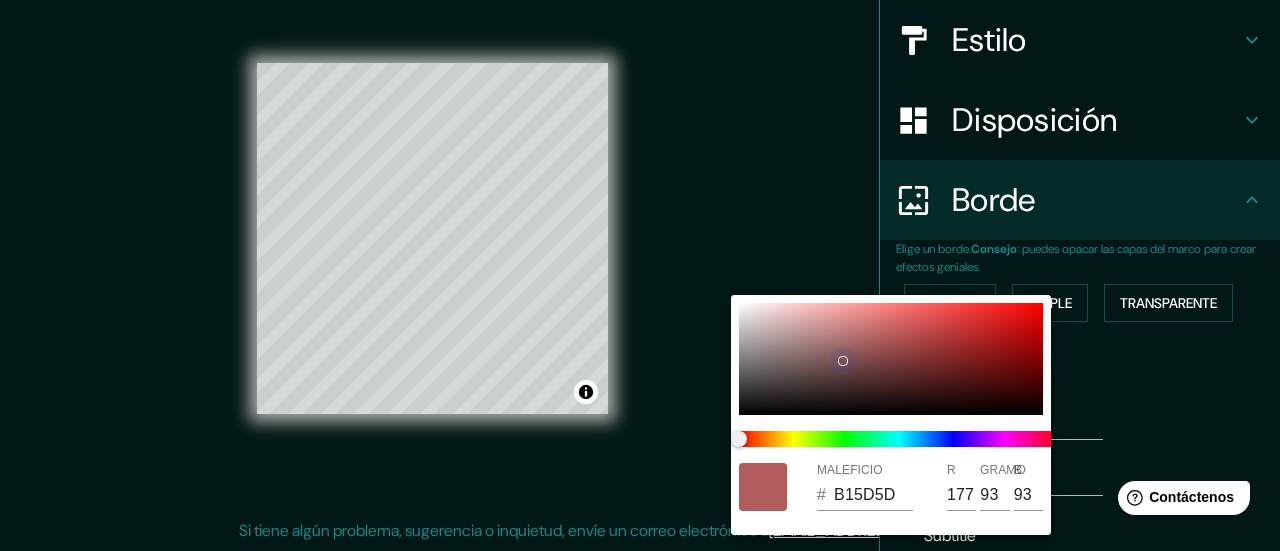 type on "140" 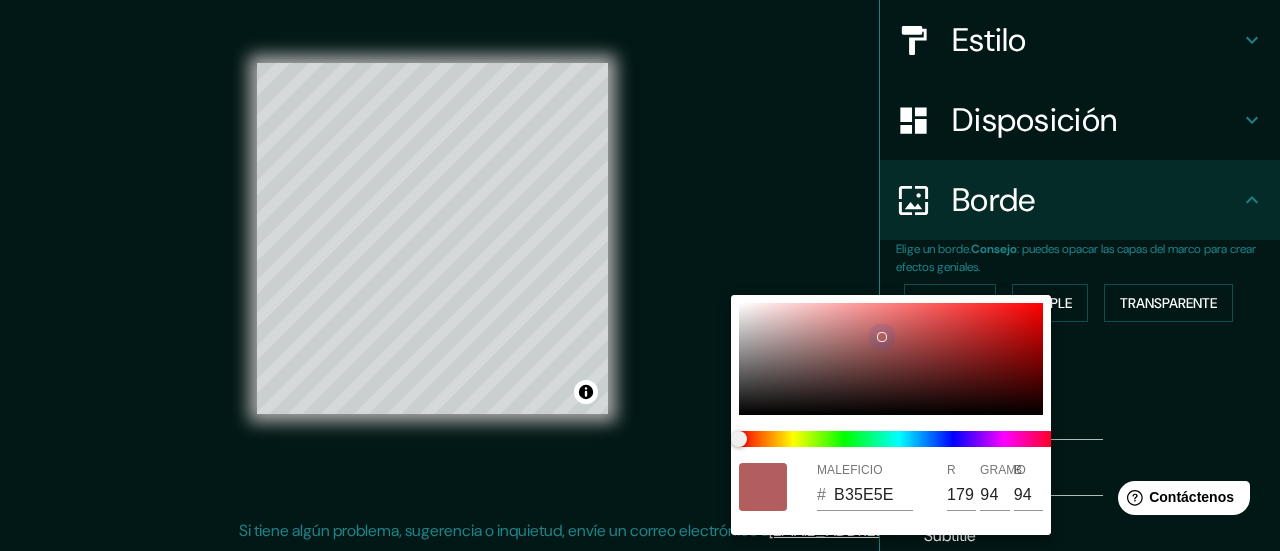 drag, startPoint x: 866, startPoint y: 379, endPoint x: 883, endPoint y: 336, distance: 46.238514 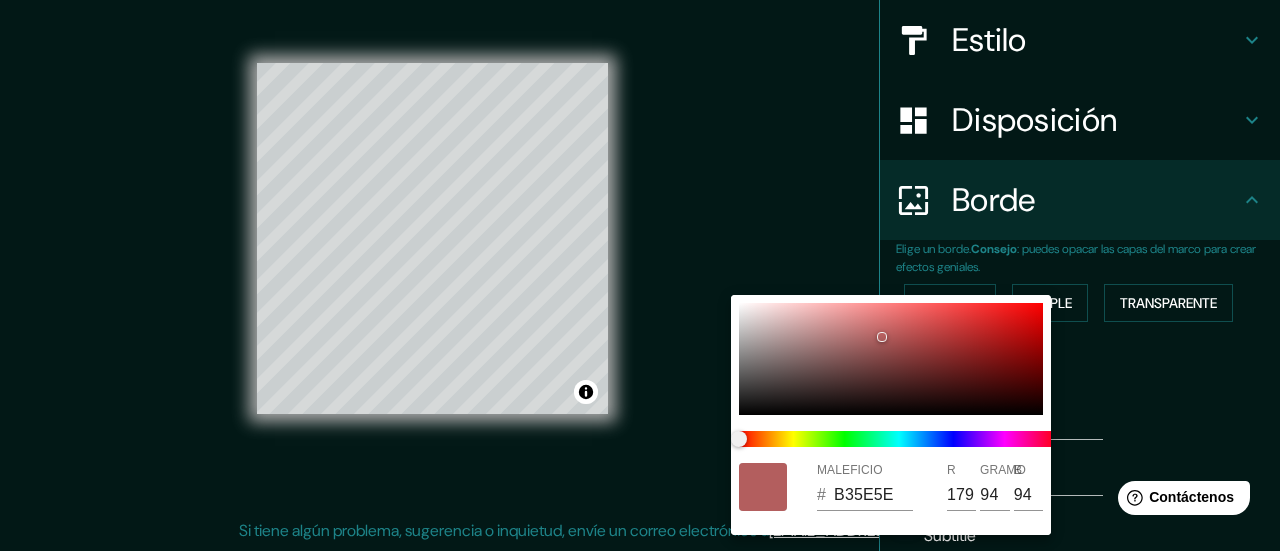 click at bounding box center (640, 275) 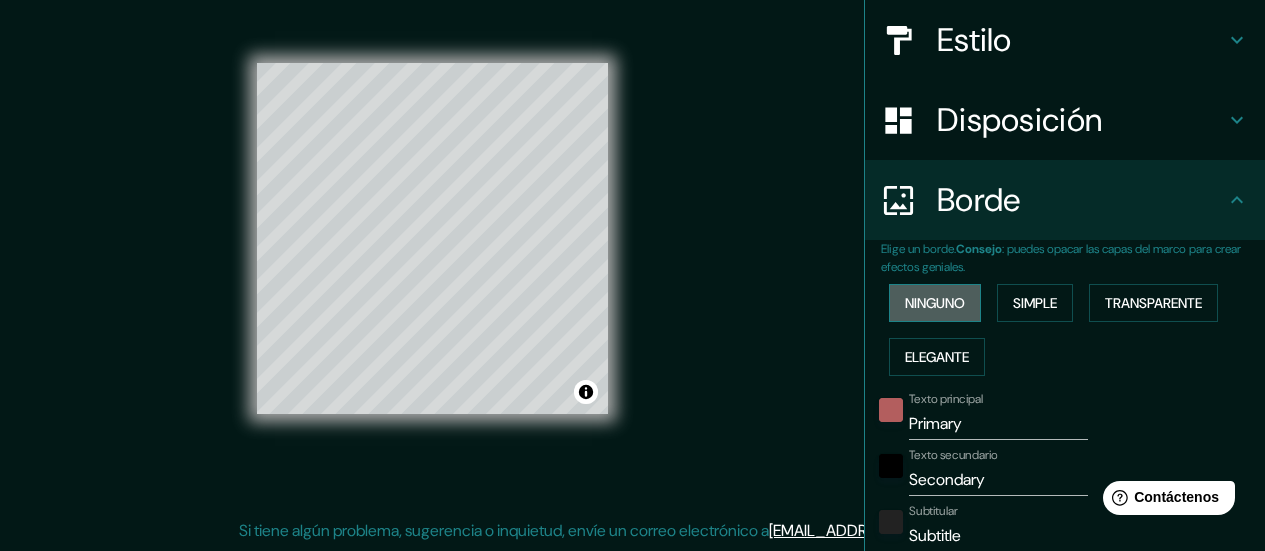click on "Ninguno" at bounding box center [935, 303] 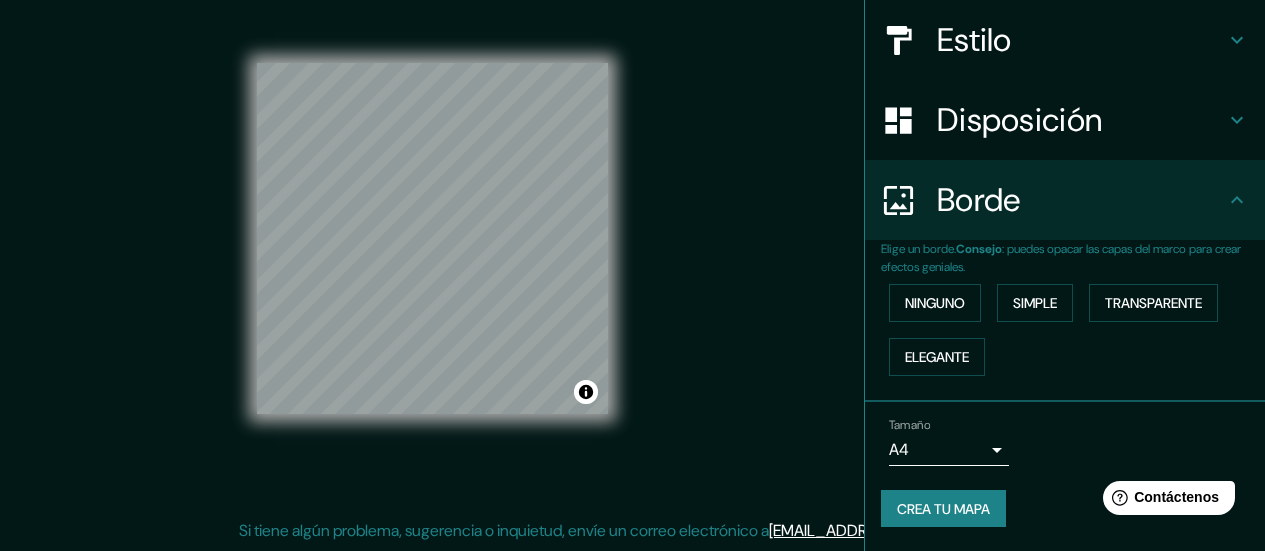 click on "Crea tu mapa" at bounding box center (943, 509) 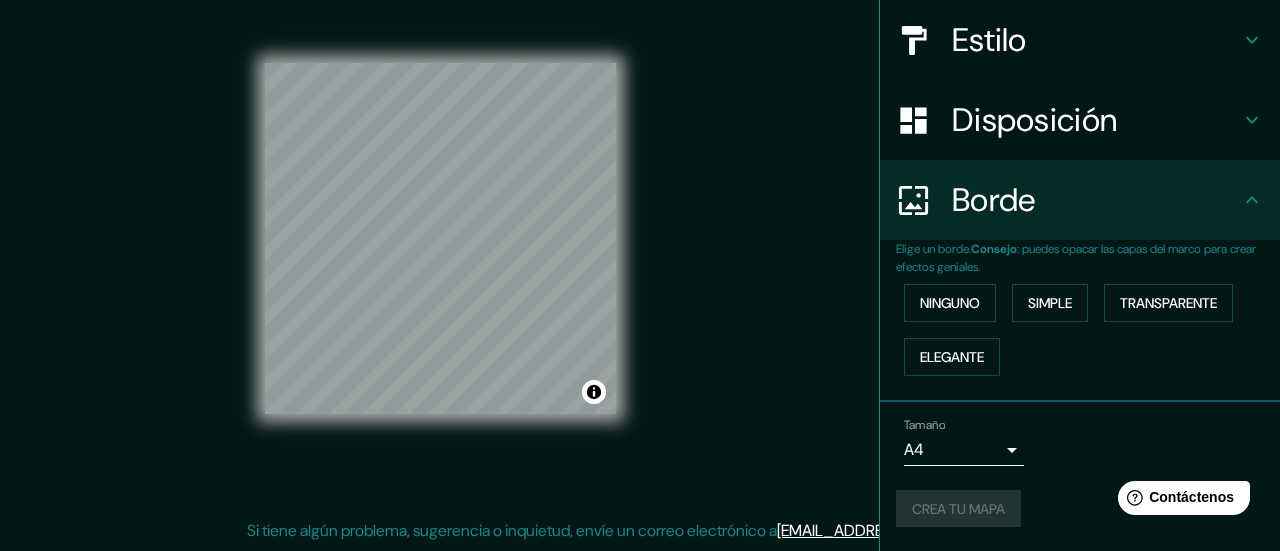 click on "Mappin Ubicación Puno, [GEOGRAPHIC_DATA][PERSON_NAME], [GEOGRAPHIC_DATA] Patas Estilo Disposición Borde Elige un borde.  Consejo  : puedes opacar las capas del marco para crear efectos geniales. Ninguno Simple Transparente Elegante Tamaño A4 single Crea tu mapa © Mapbox    © OpenStreetMap    Mejorar este mapa Si tiene algún problema, sugerencia o inquietud, envíe un correo electrónico a  [EMAIL_ADDRESS][DOMAIN_NAME]  .   . . Texto original Valora esta traducción Tu opinión servirá para ayudar a mejorar el Traductor de Google" at bounding box center [640, 234] 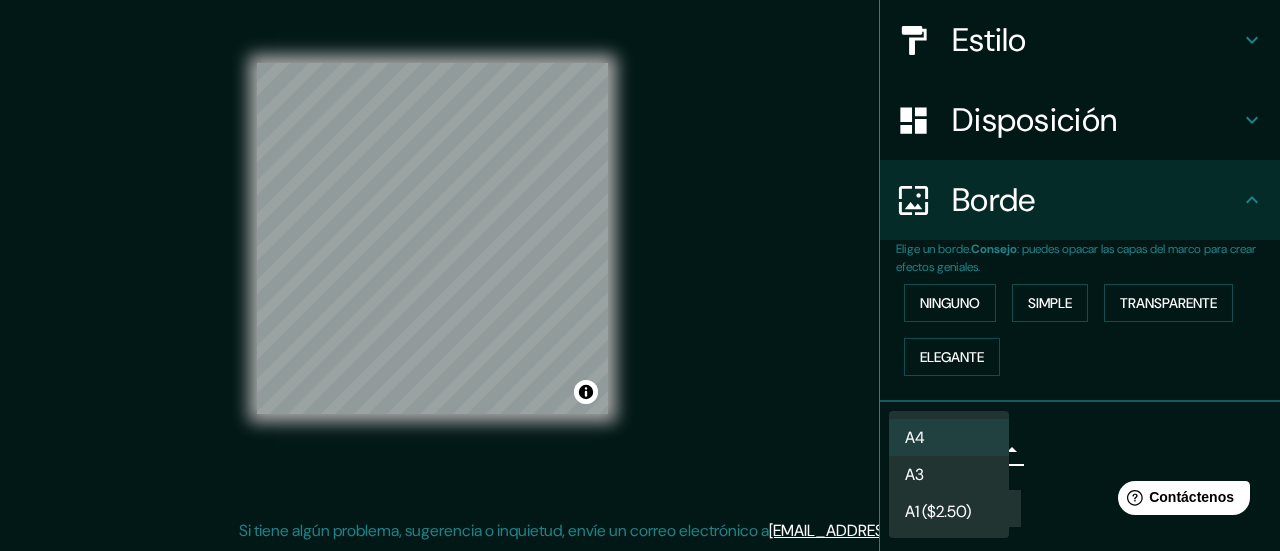 click on "A3" at bounding box center [949, 474] 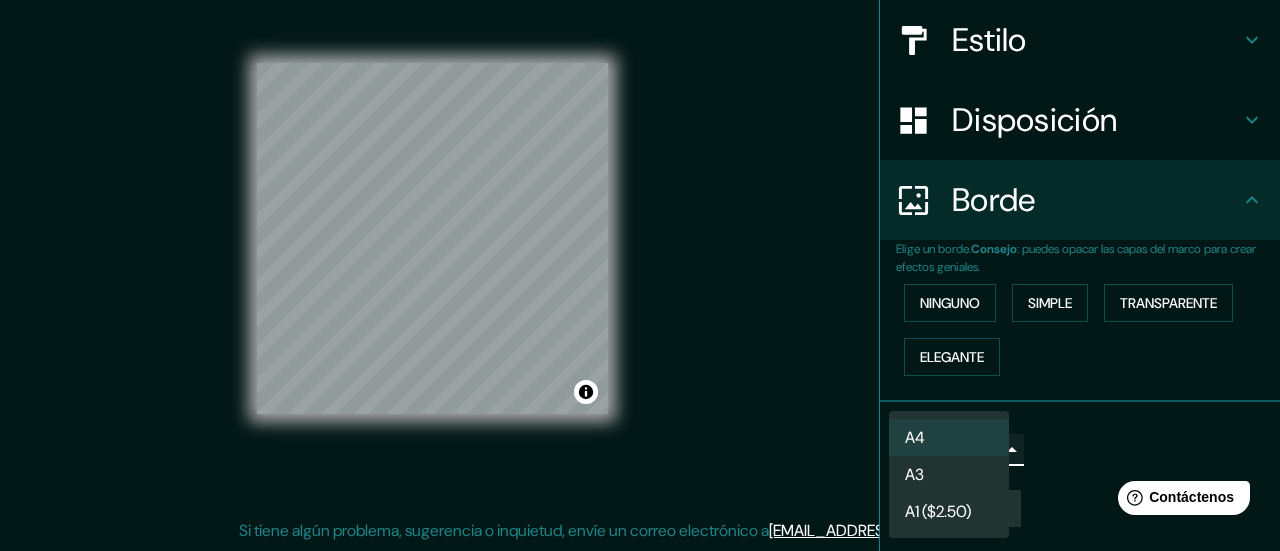 type on "a4" 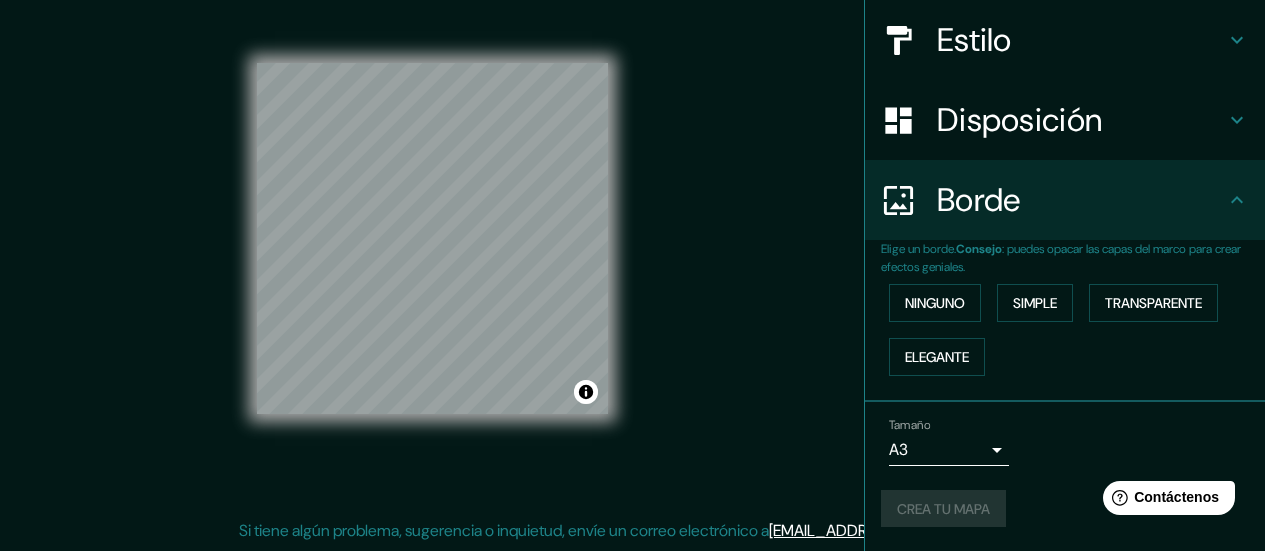 click on "Crea tu mapa" at bounding box center (1065, 509) 